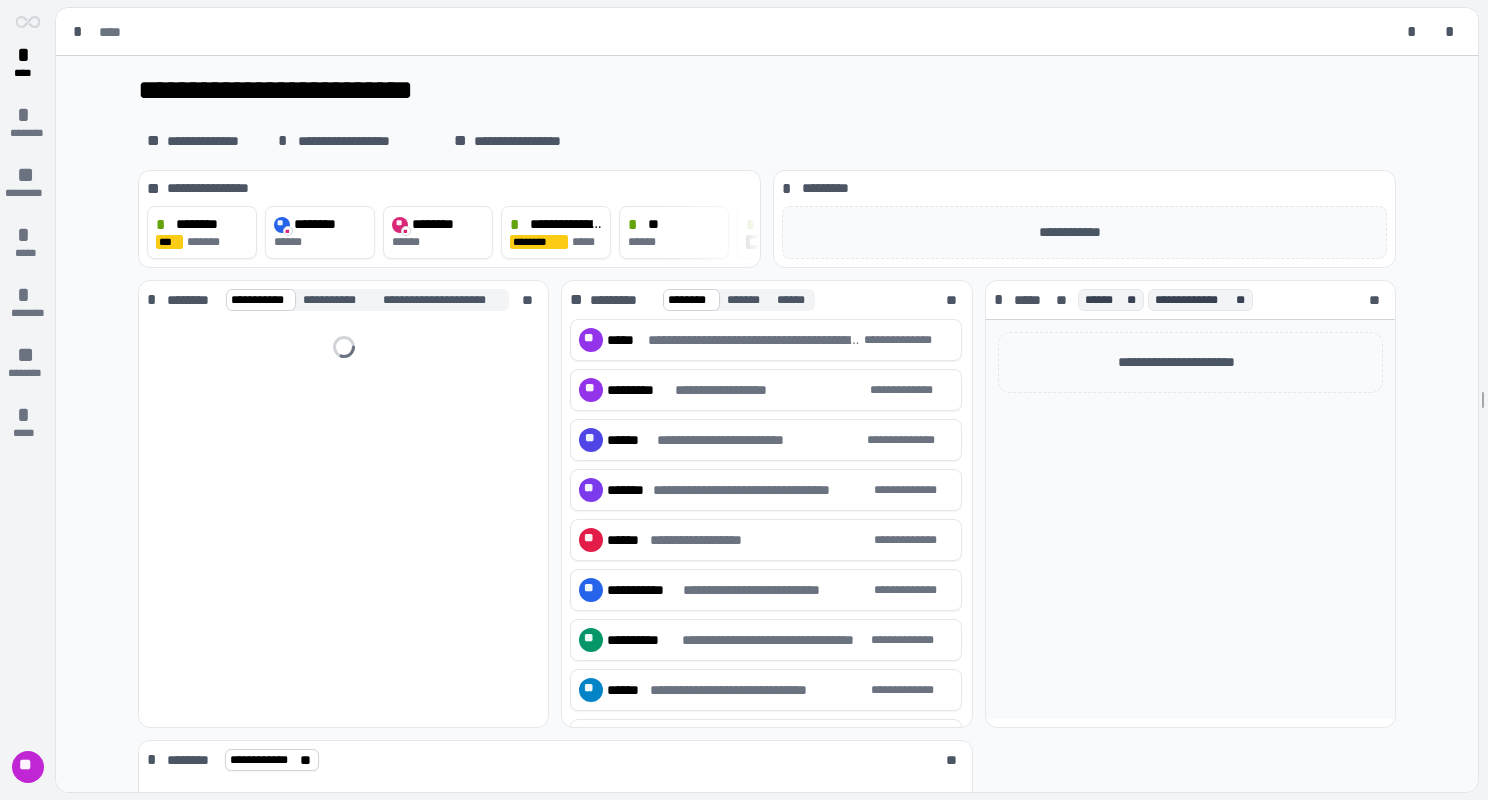 scroll, scrollTop: 0, scrollLeft: 0, axis: both 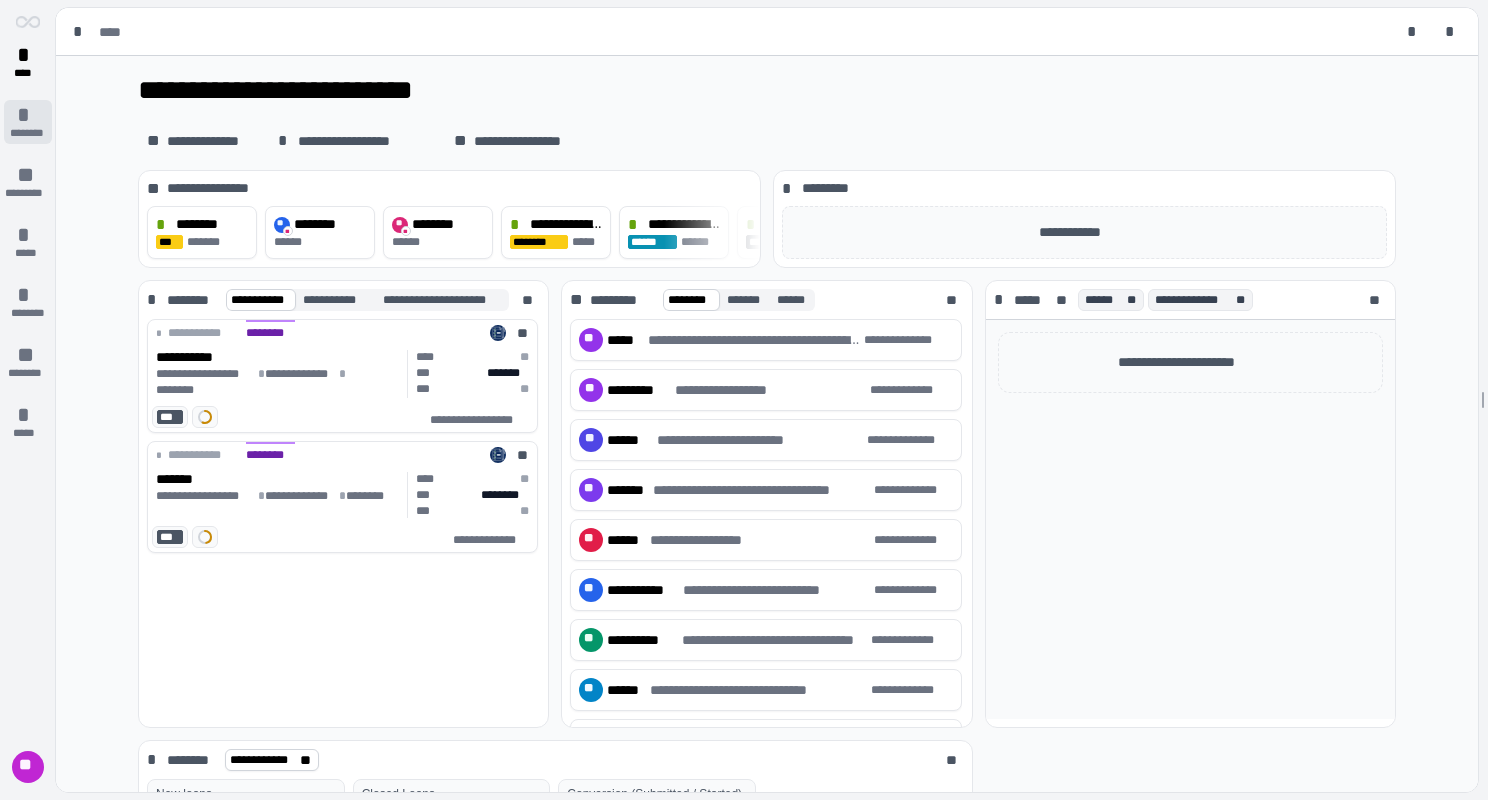 click on "********" at bounding box center (27, 133) 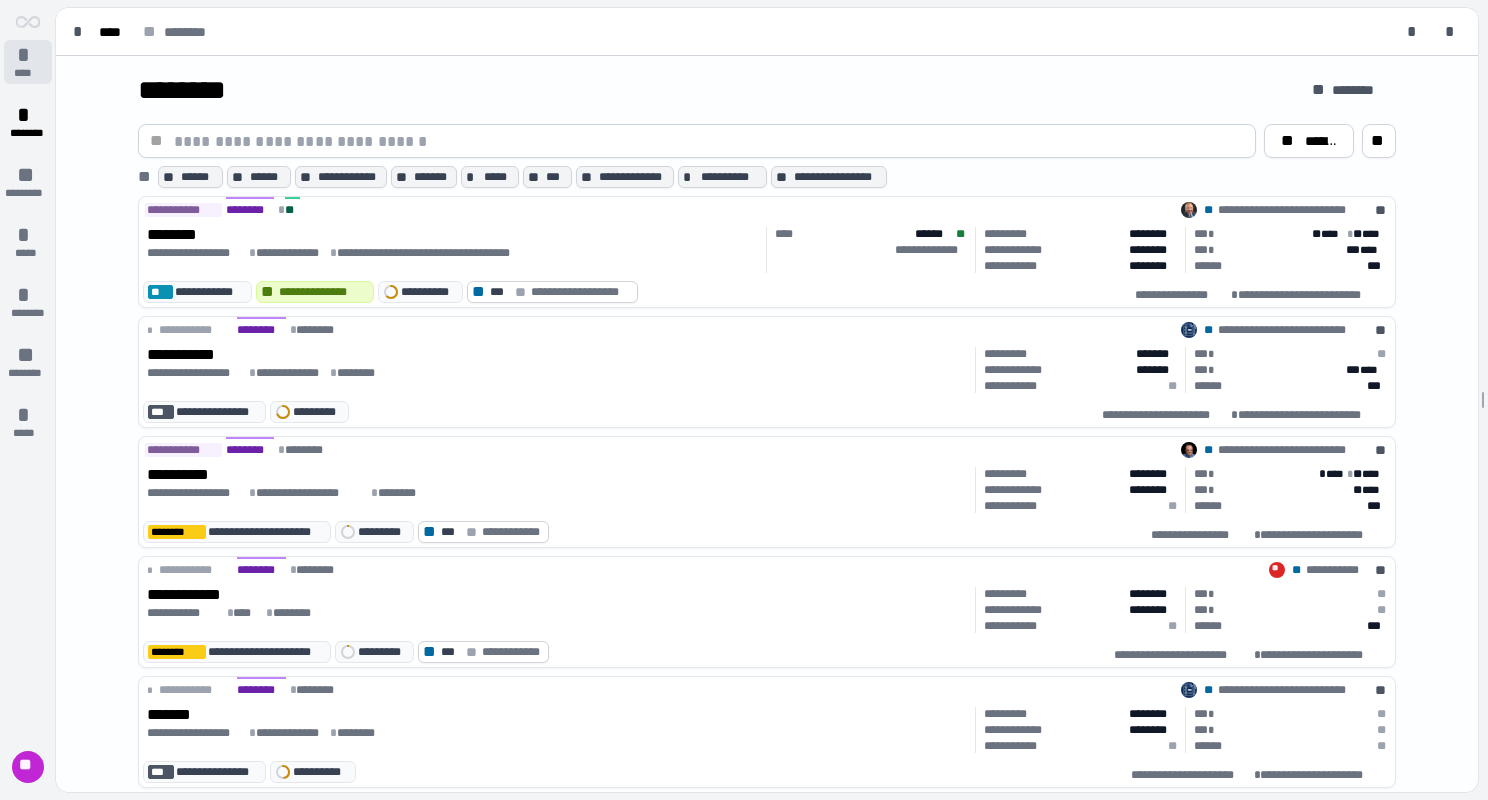 click on "****" at bounding box center [28, 73] 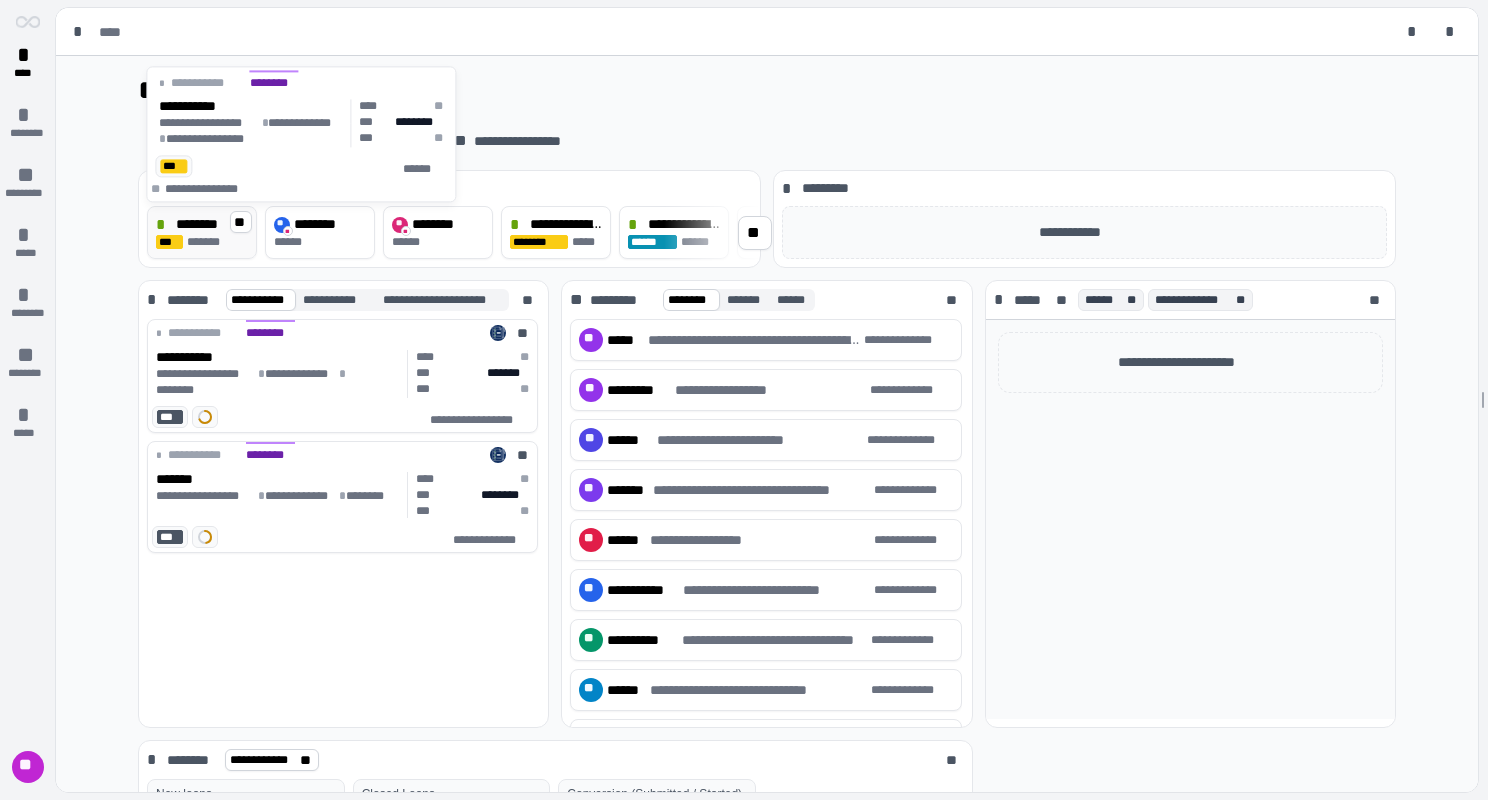 click on "*******" at bounding box center (218, 242) 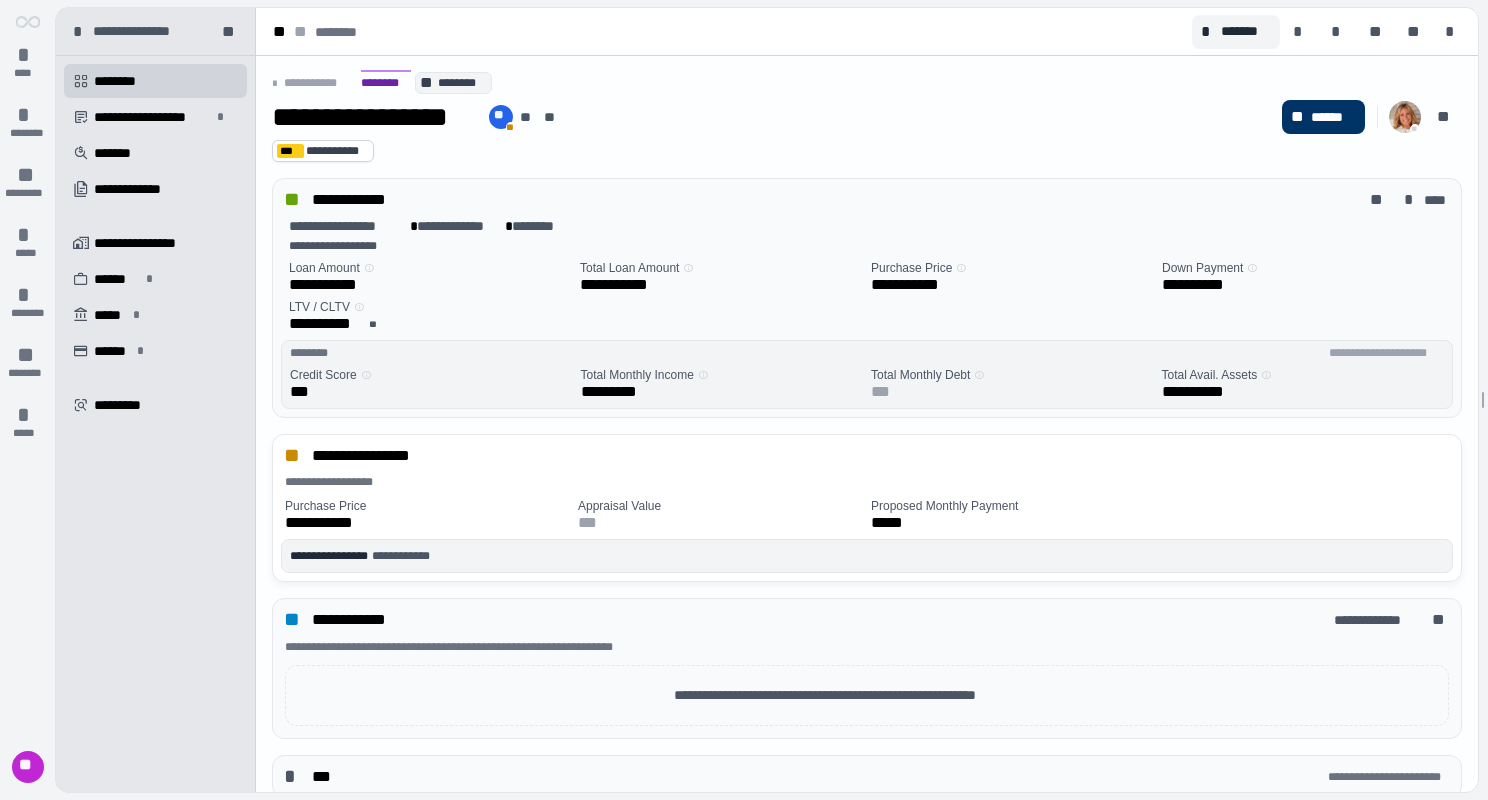 click on "**********" at bounding box center (341, 83) 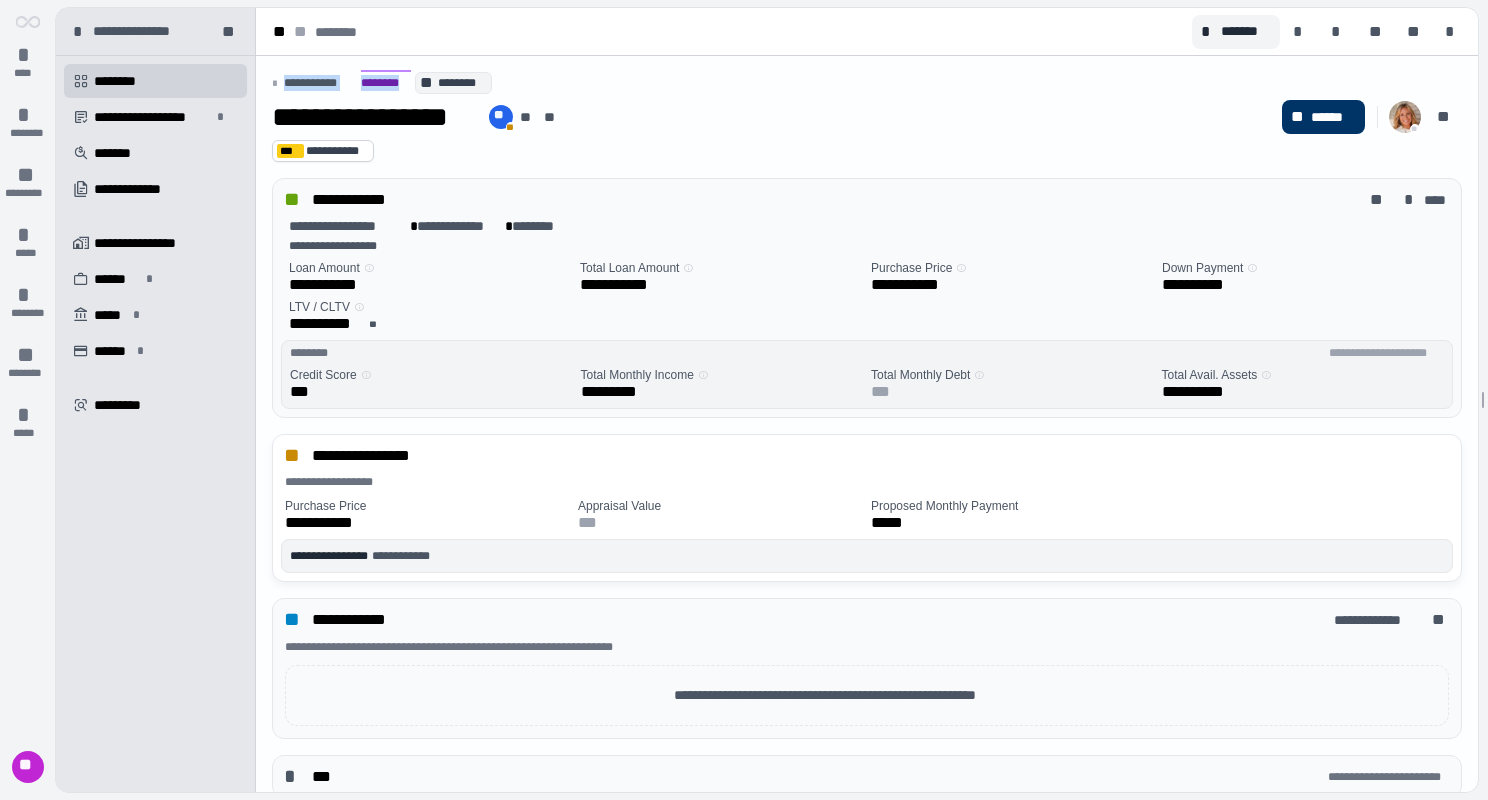 drag, startPoint x: 359, startPoint y: 82, endPoint x: 320, endPoint y: 88, distance: 39.45884 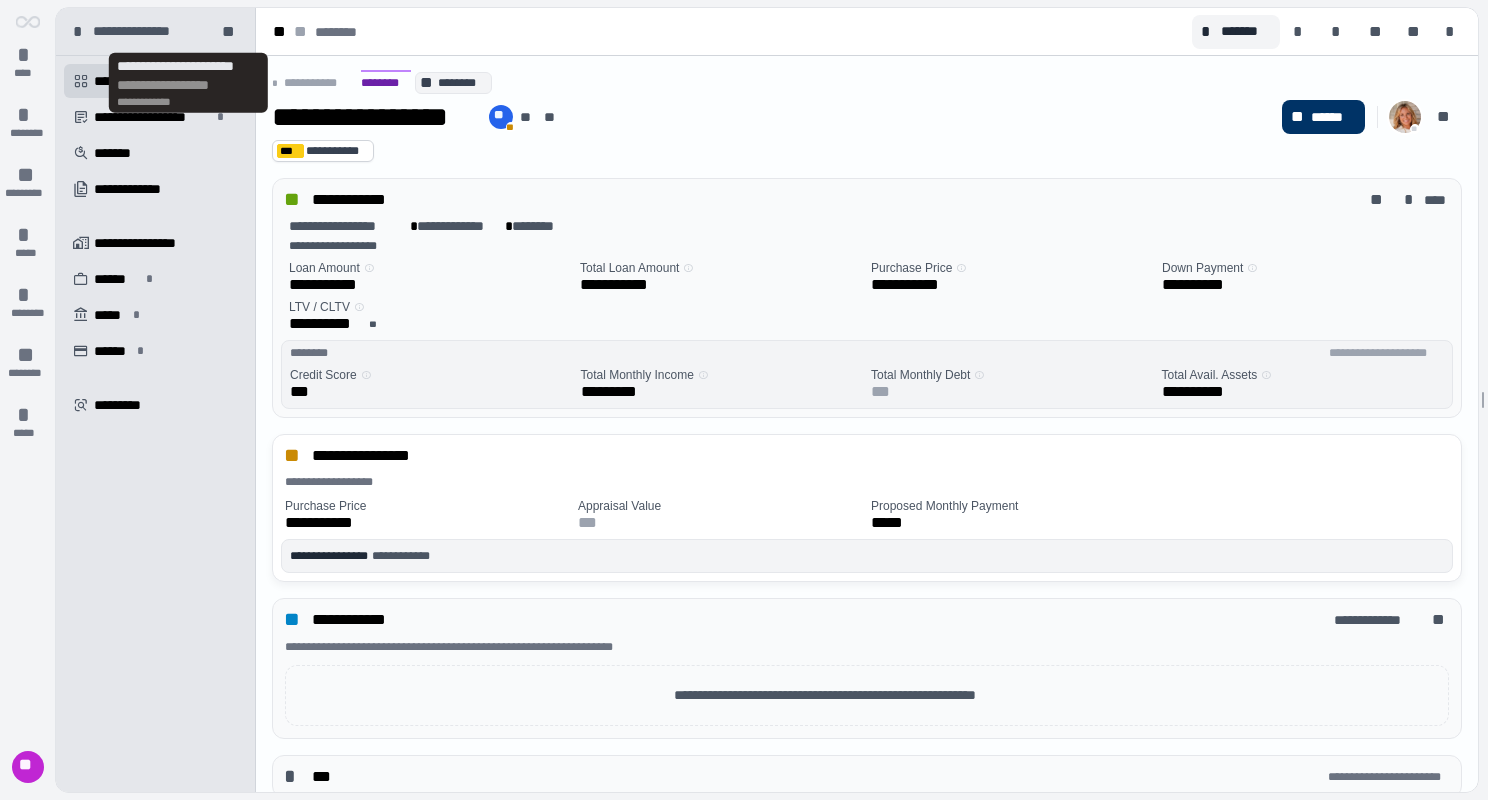 drag, startPoint x: 320, startPoint y: 88, endPoint x: 590, endPoint y: 80, distance: 270.1185 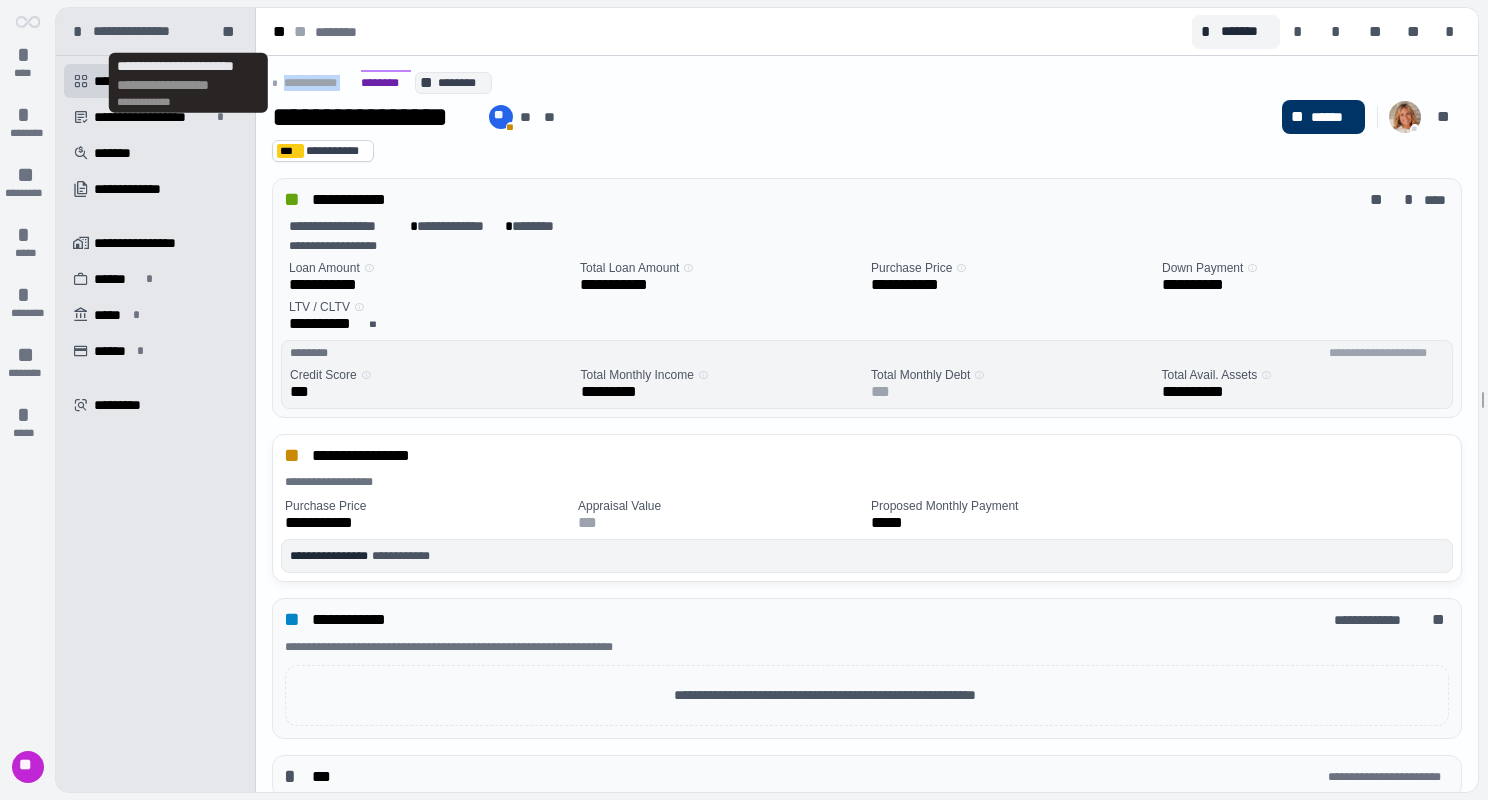 drag, startPoint x: 359, startPoint y: 78, endPoint x: 283, endPoint y: 76, distance: 76.02631 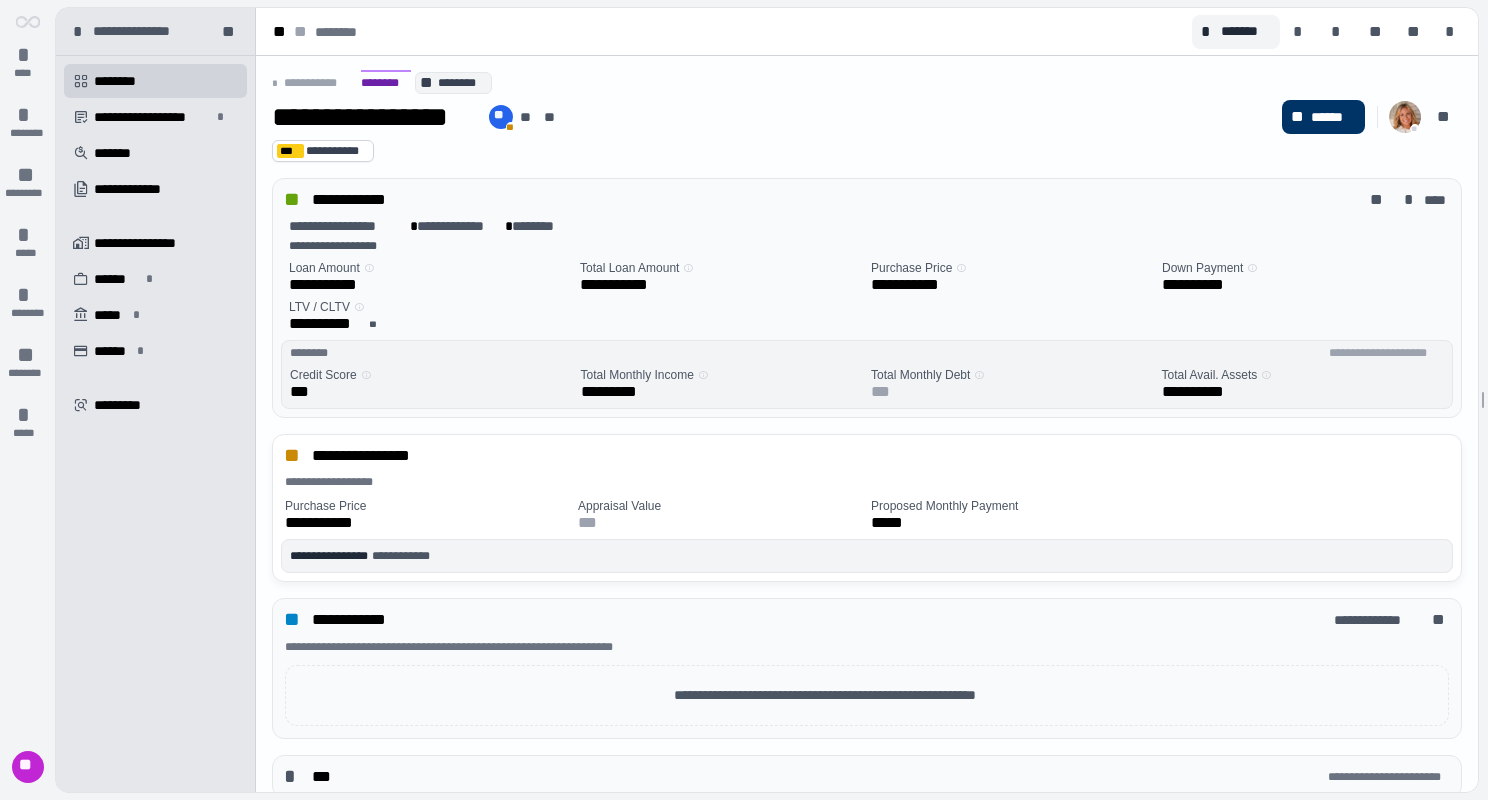 click on "**********" at bounding box center [867, 200] 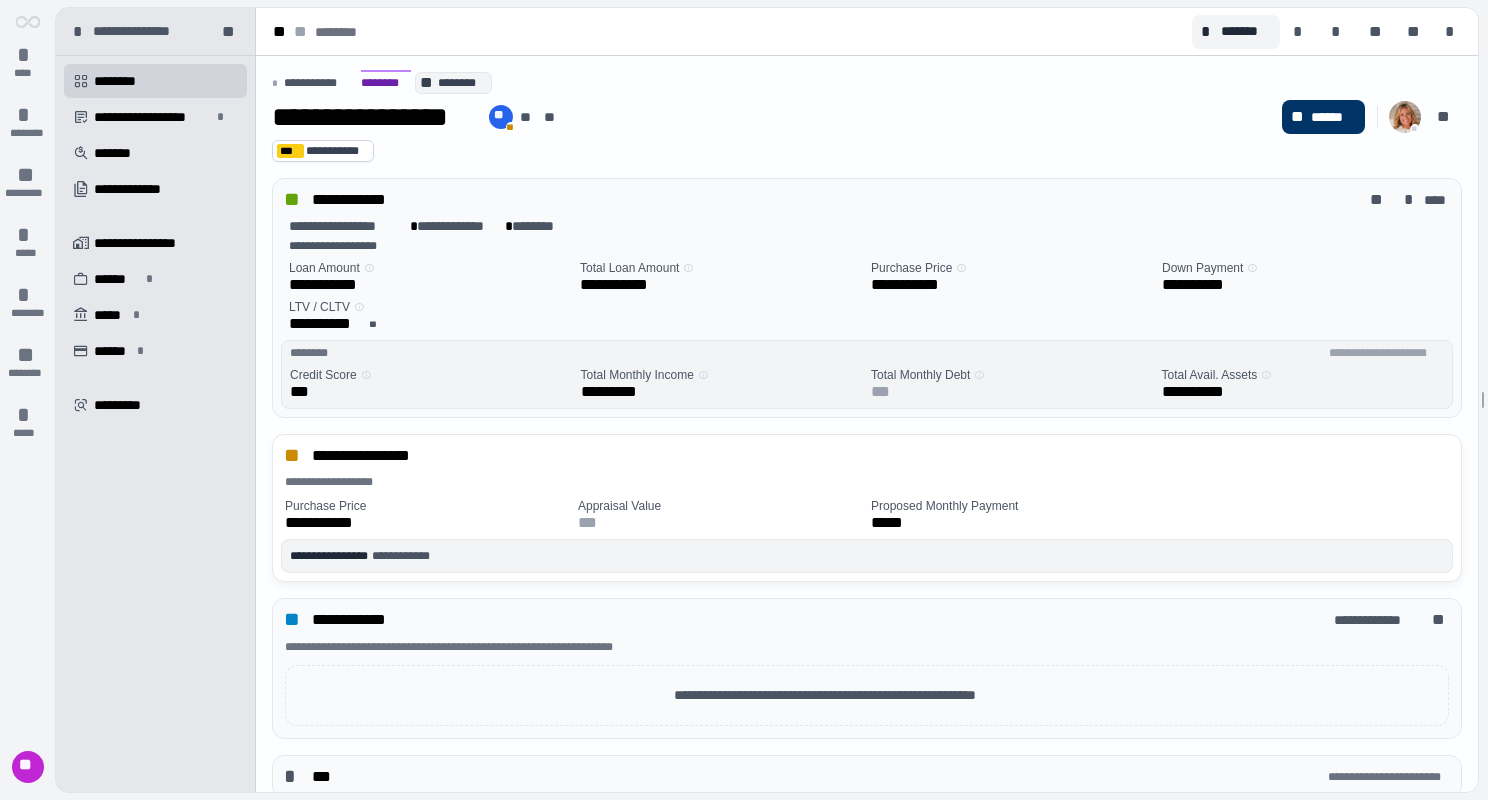 click on "**********" at bounding box center (319, 83) 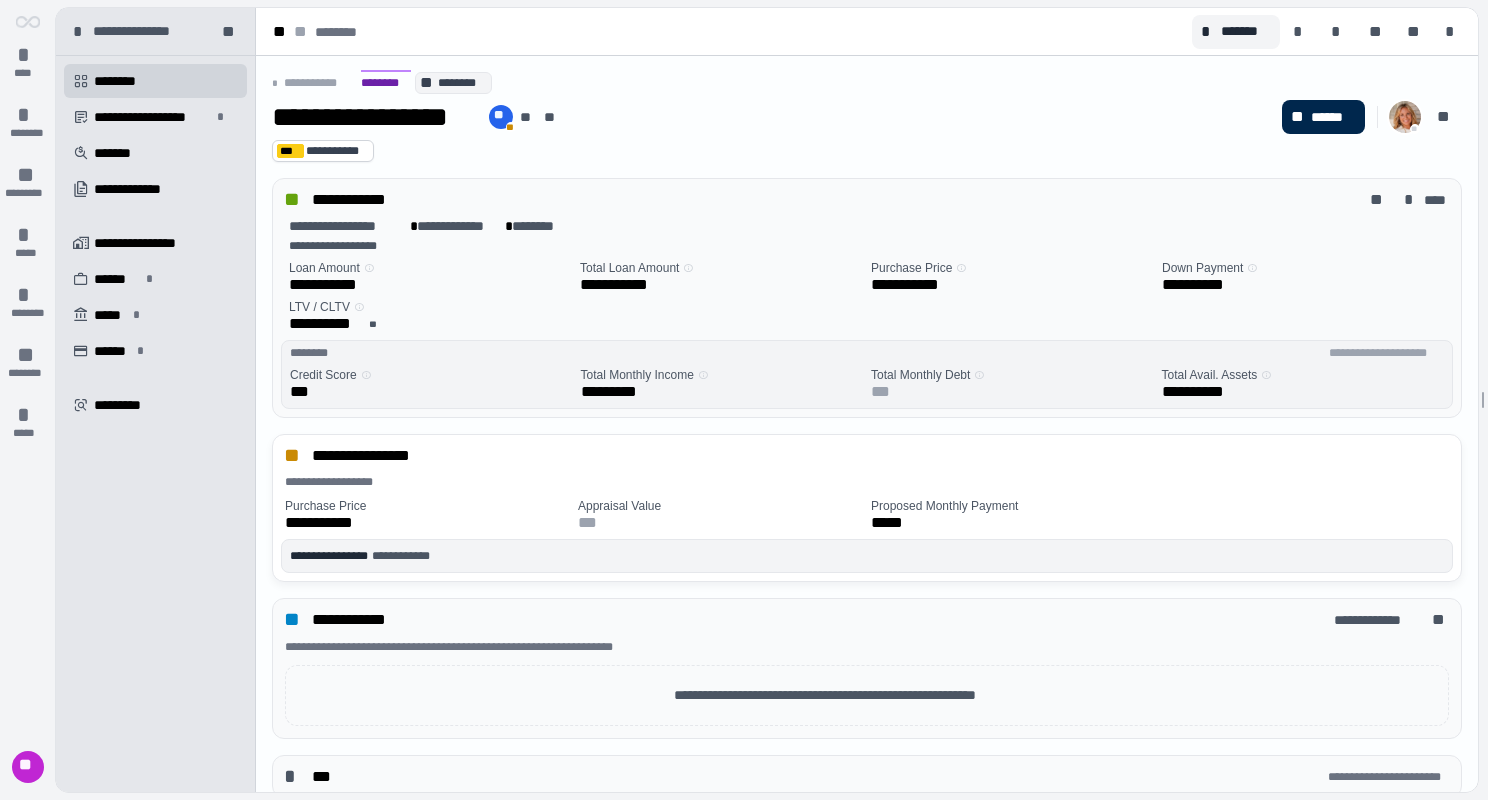 click on "**" at bounding box center (1299, 117) 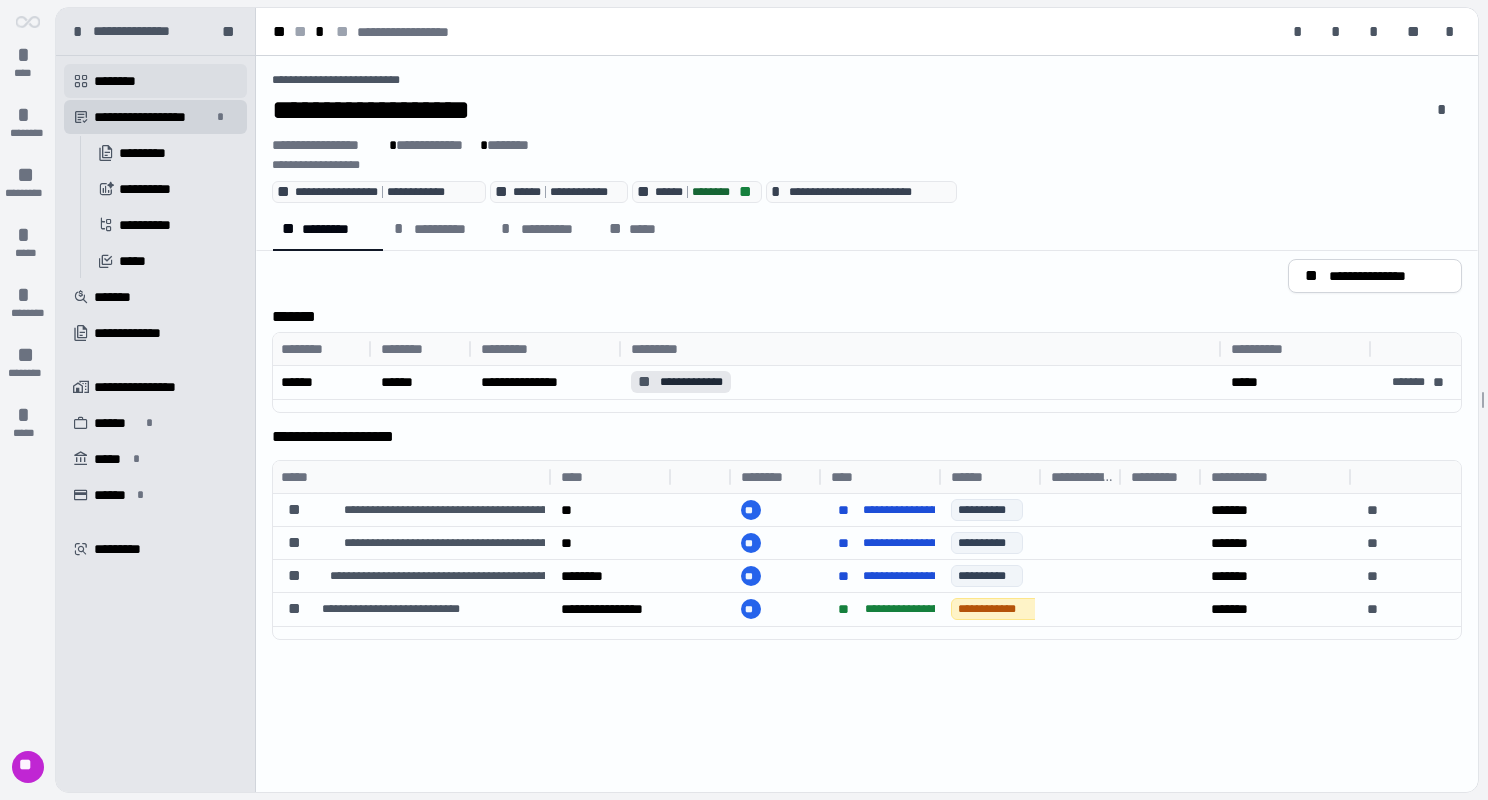 click on " ********" at bounding box center (155, 81) 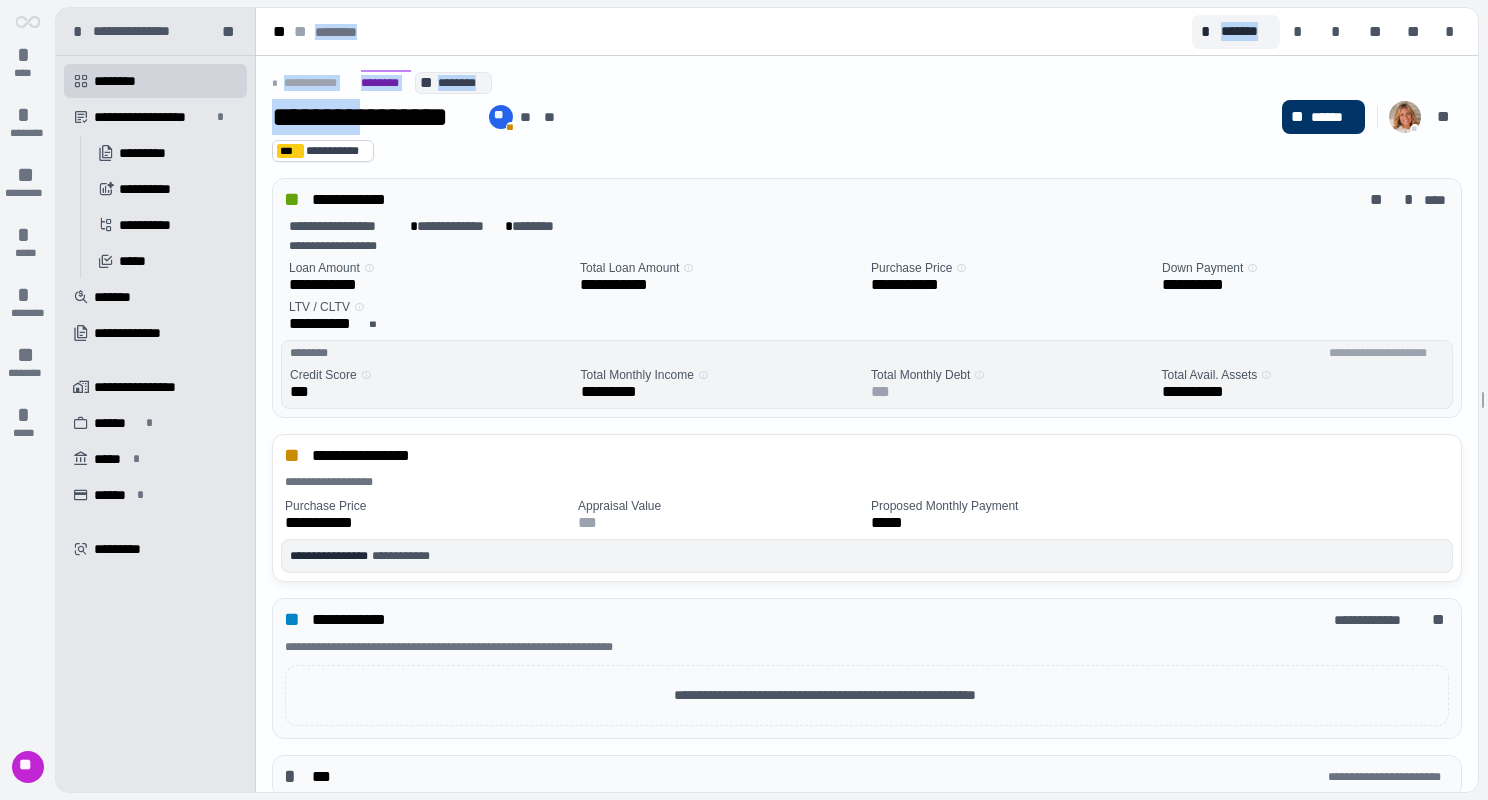 drag, startPoint x: 381, startPoint y: 123, endPoint x: 272, endPoint y: 116, distance: 109.22454 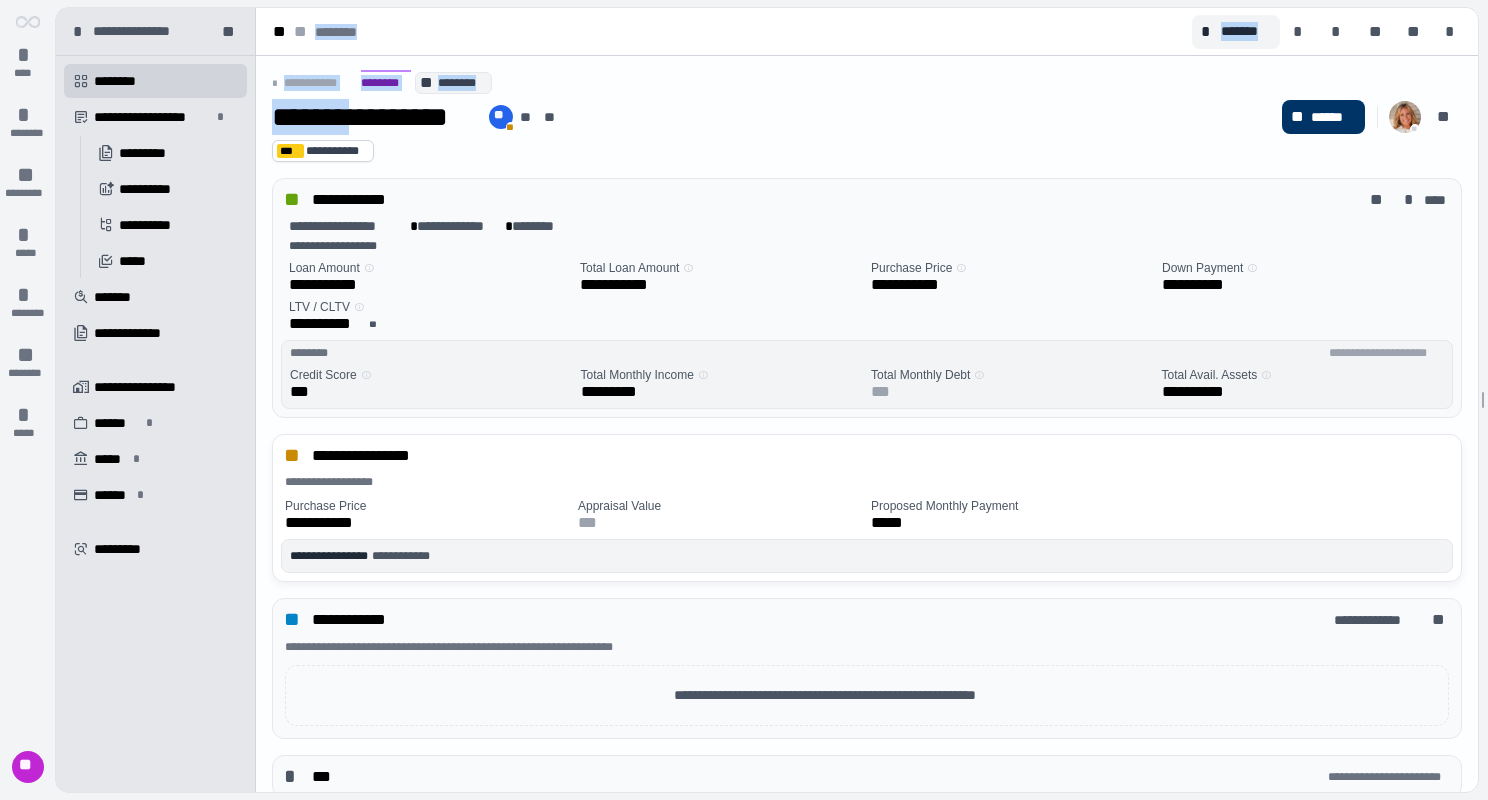 drag, startPoint x: 275, startPoint y: 111, endPoint x: 374, endPoint y: 128, distance: 100.44899 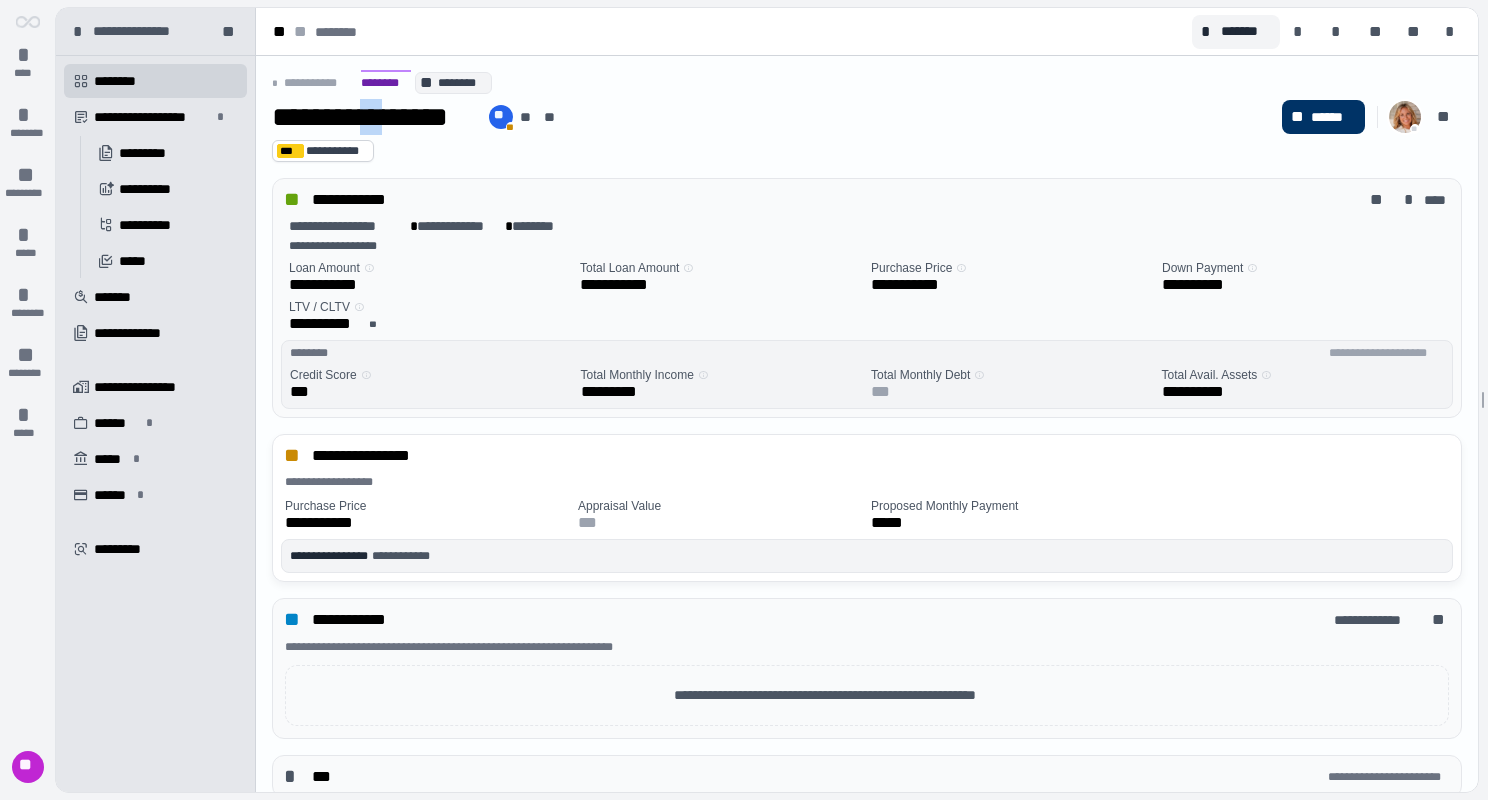 click on "**********" at bounding box center (374, 117) 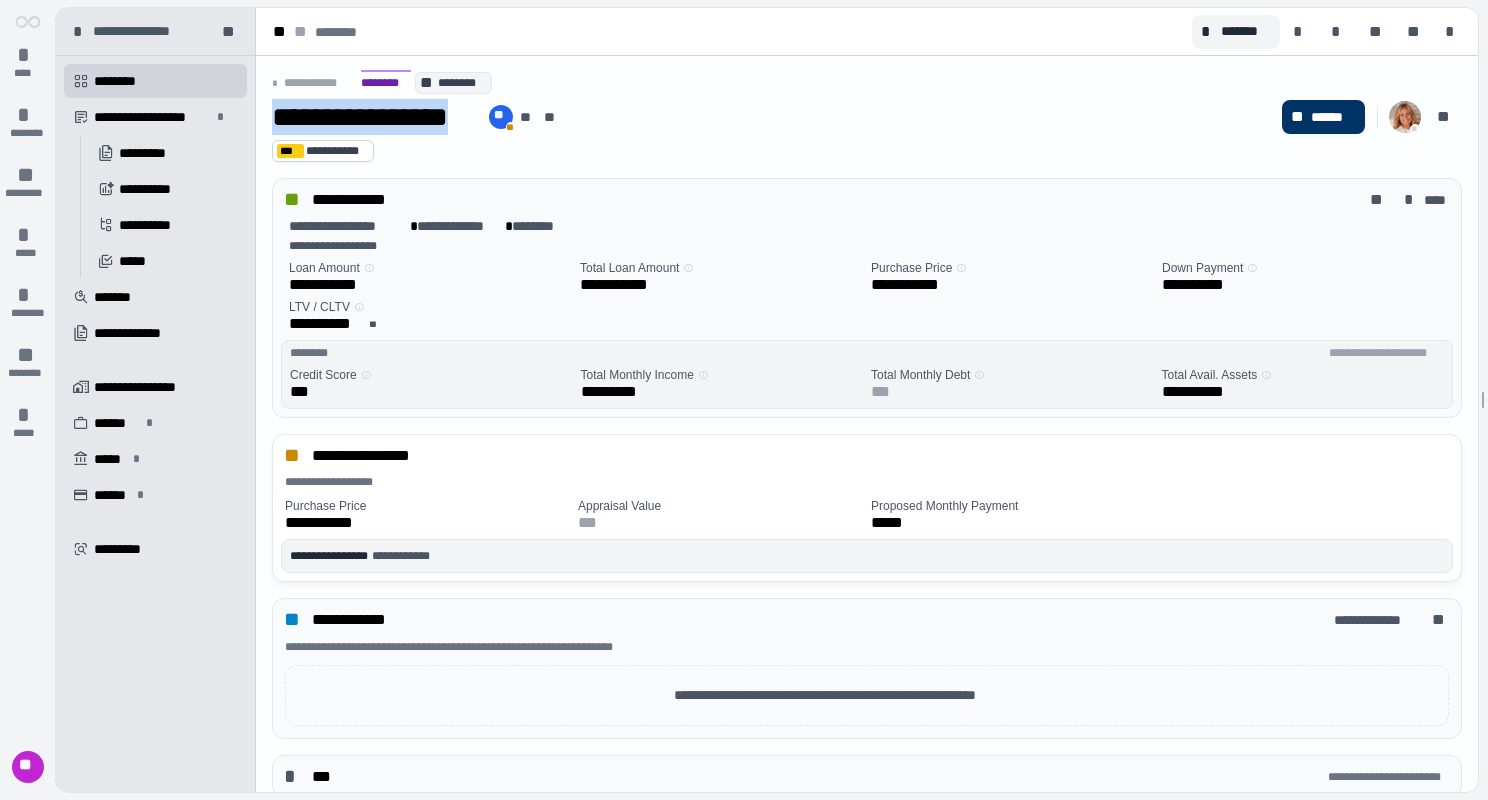 drag, startPoint x: 376, startPoint y: 128, endPoint x: 315, endPoint y: 124, distance: 61.13101 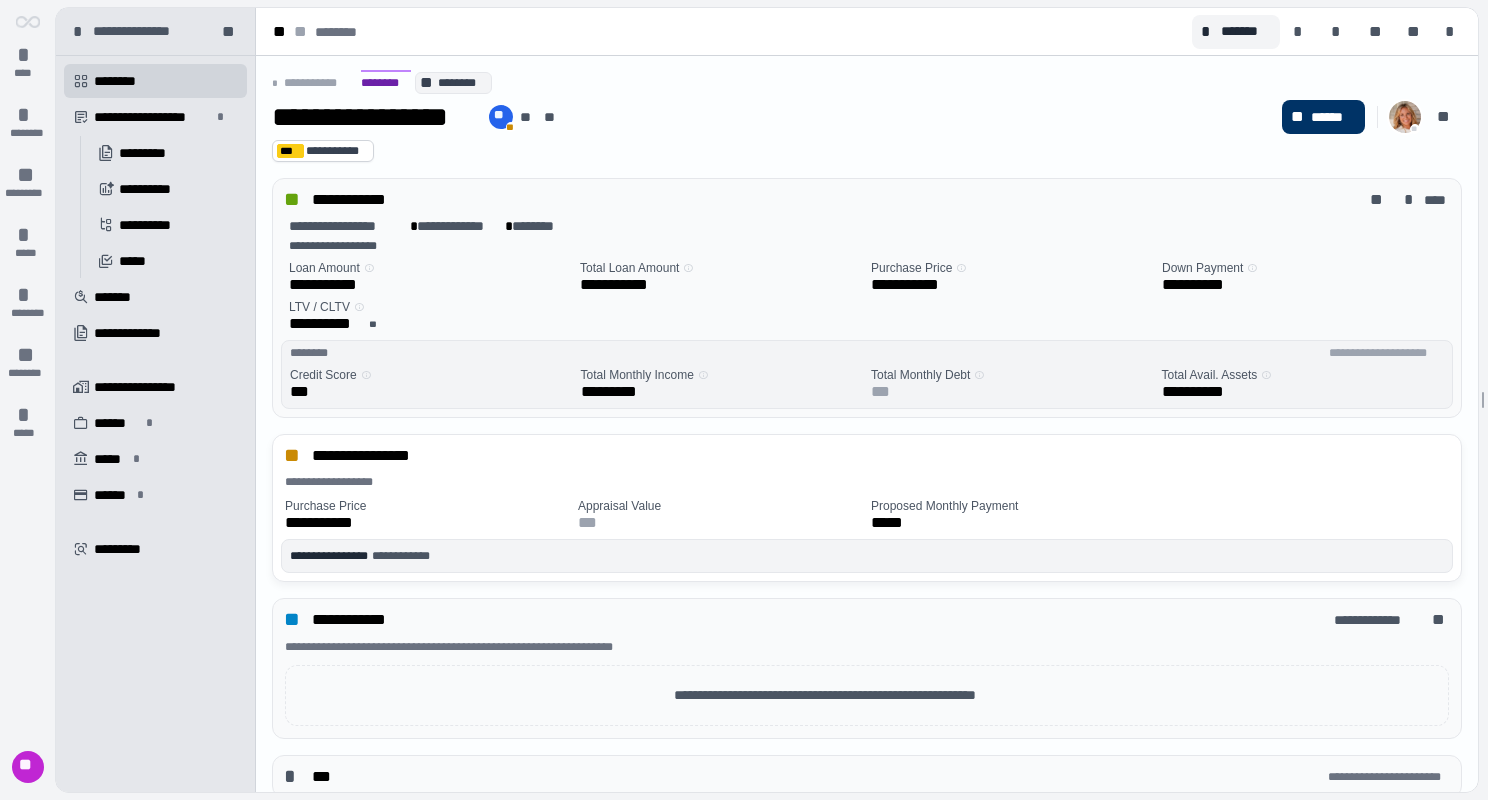 click on "** ** ******** * ******* * * ** ** *" at bounding box center [867, 32] 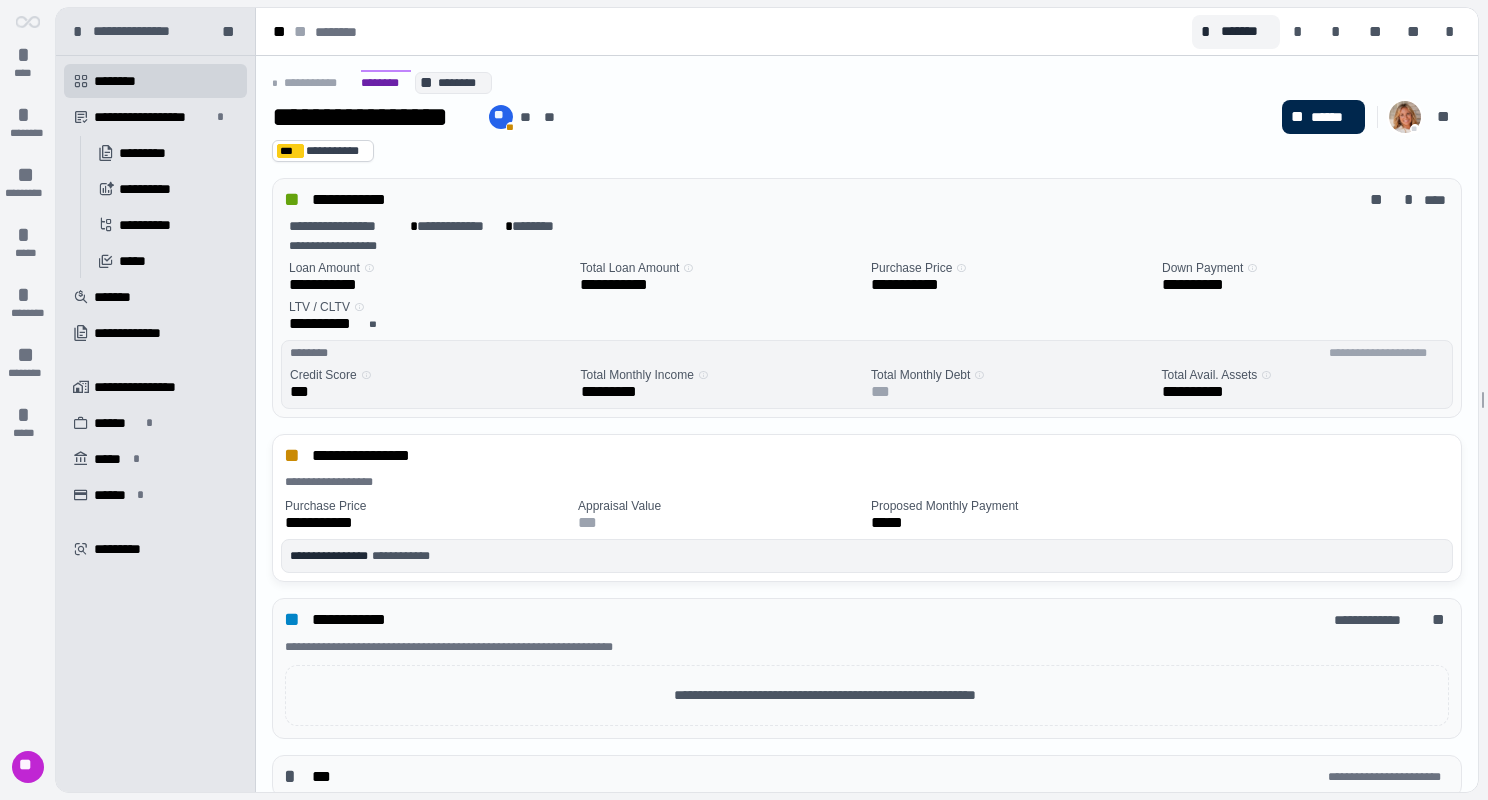 click on "******" at bounding box center [1333, 117] 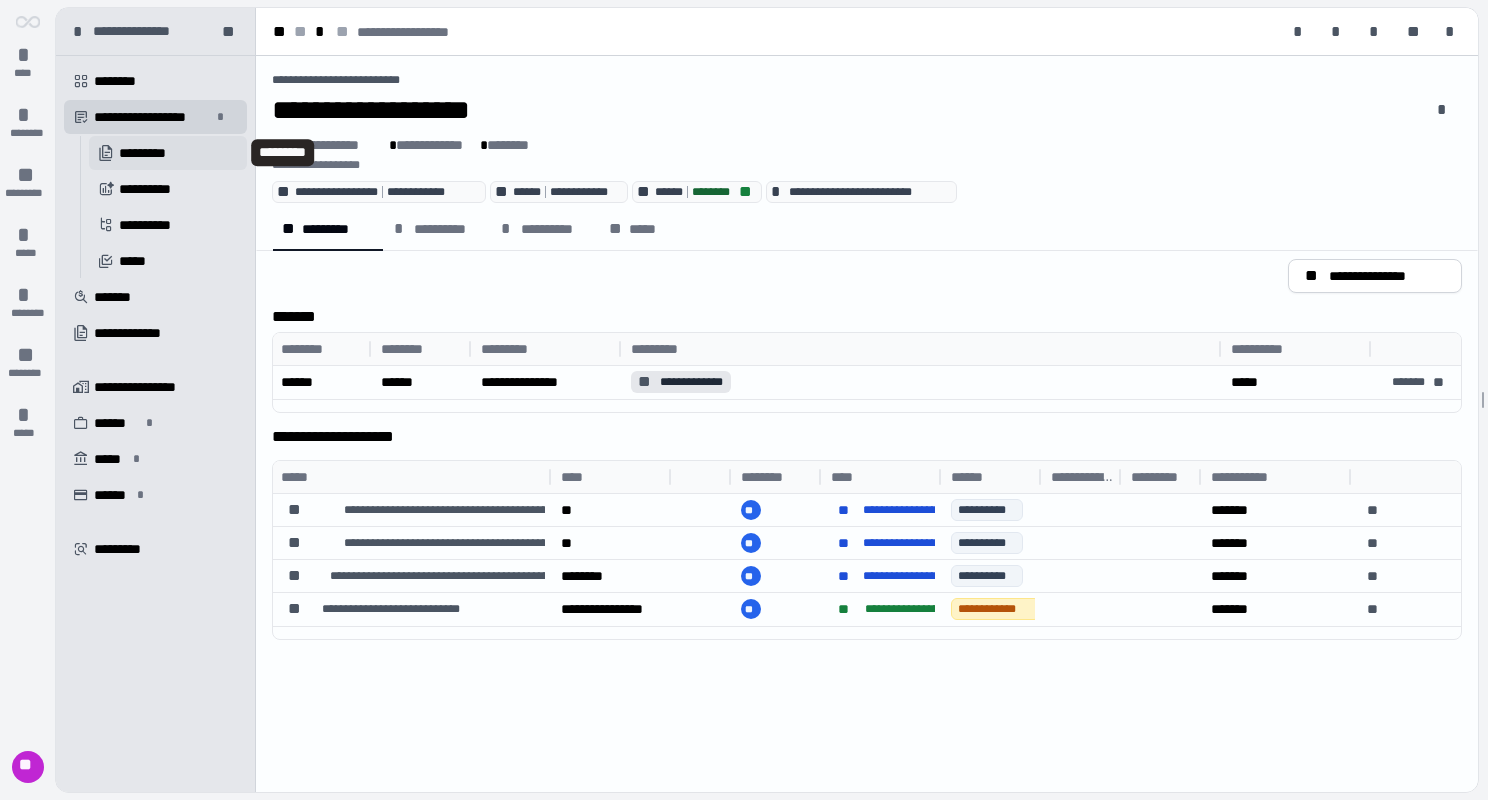 click on "*********" at bounding box center (154, 153) 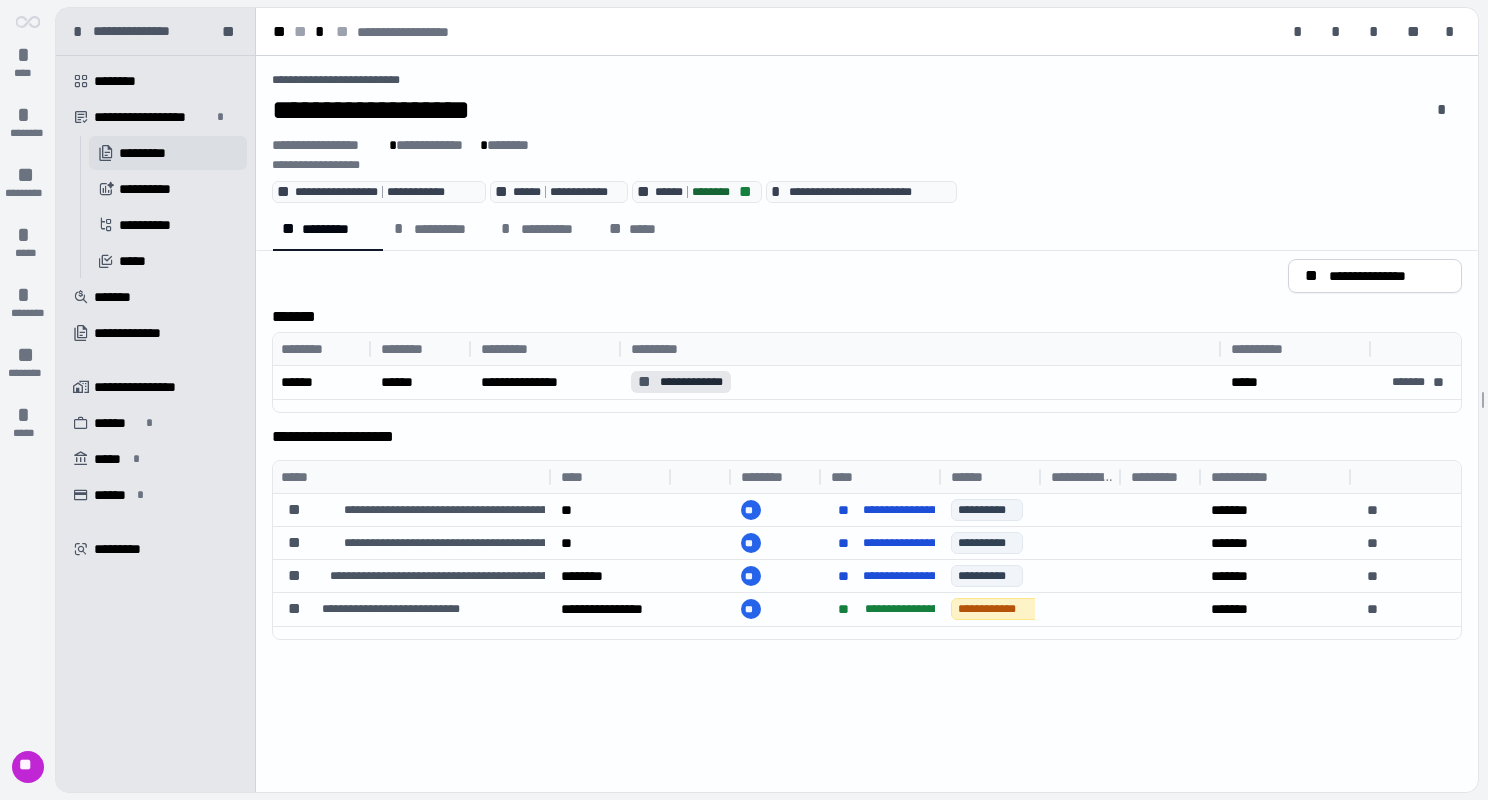 click on "*********" at bounding box center [154, 153] 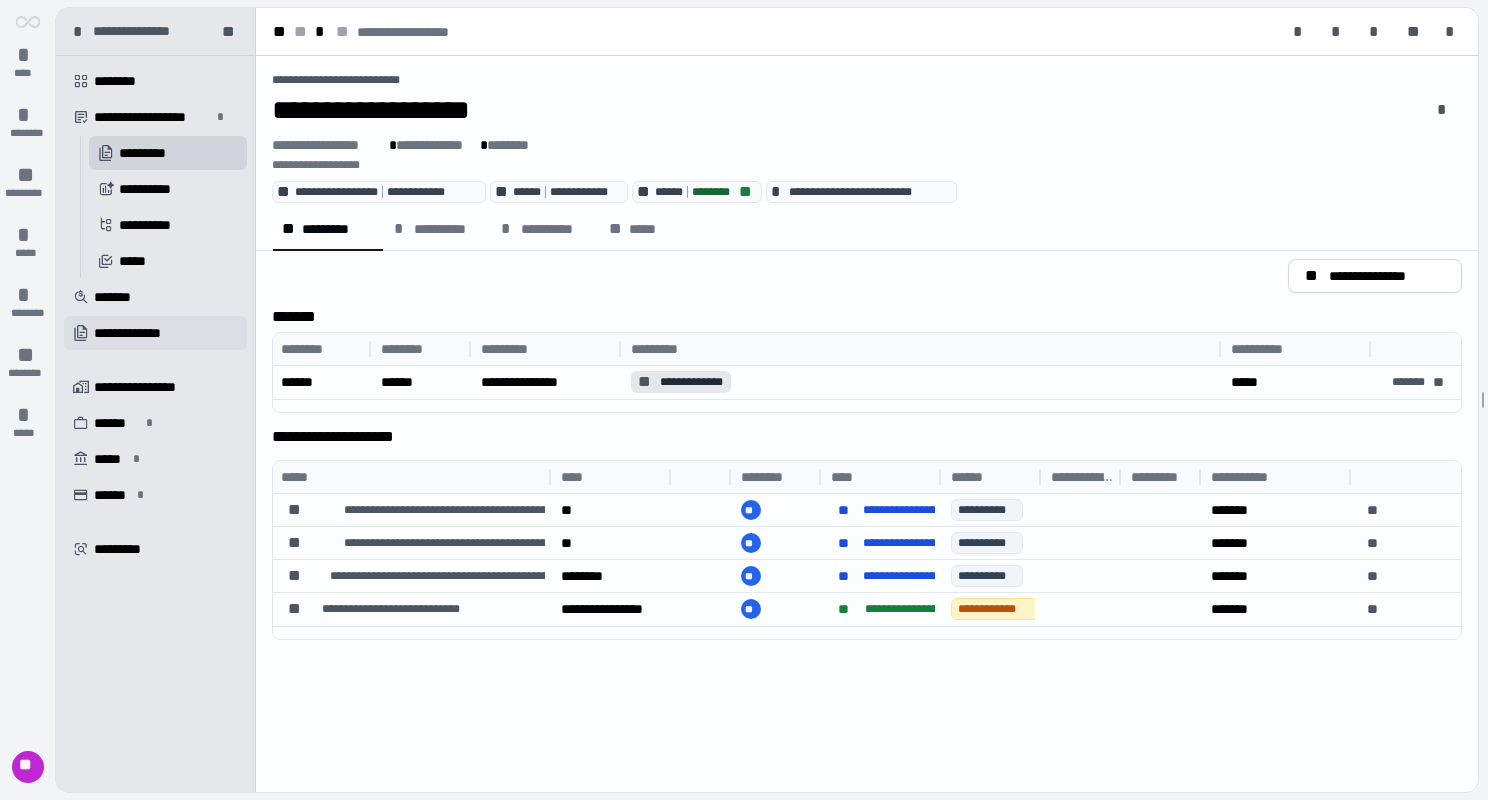 click on "**********" at bounding box center (155, 333) 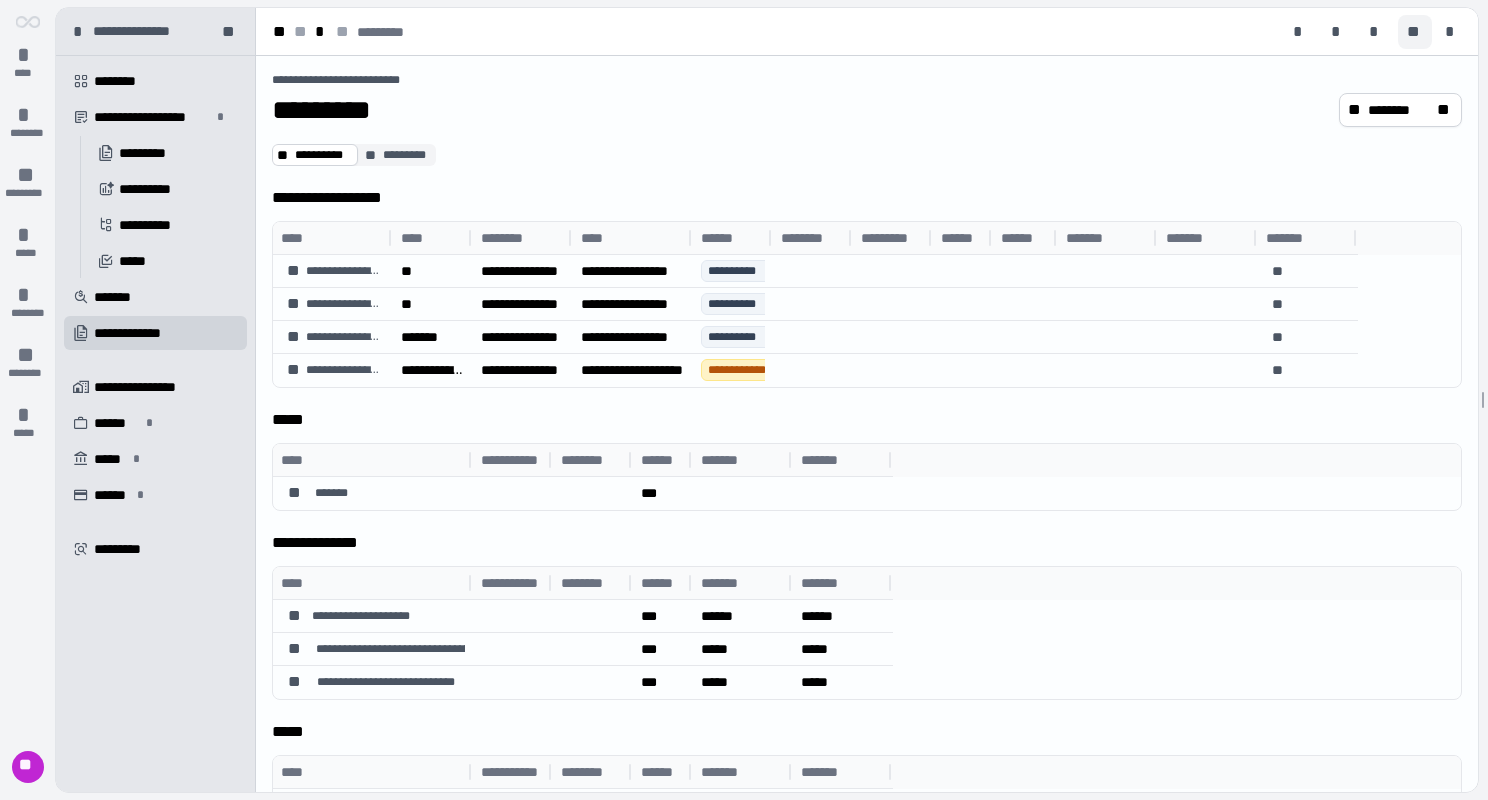 click on "**" at bounding box center (1415, 32) 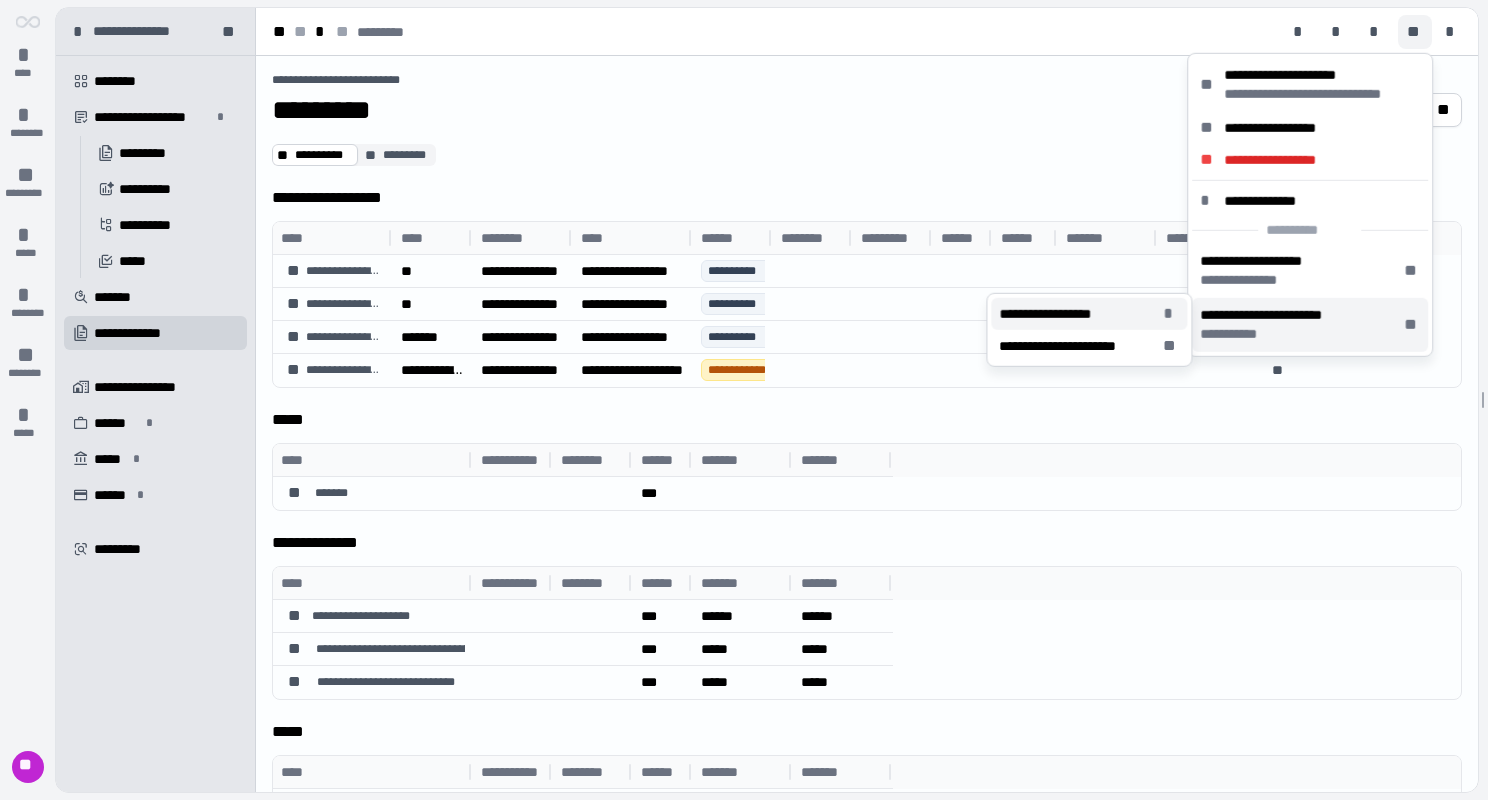 click on "**********" at bounding box center [1089, 314] 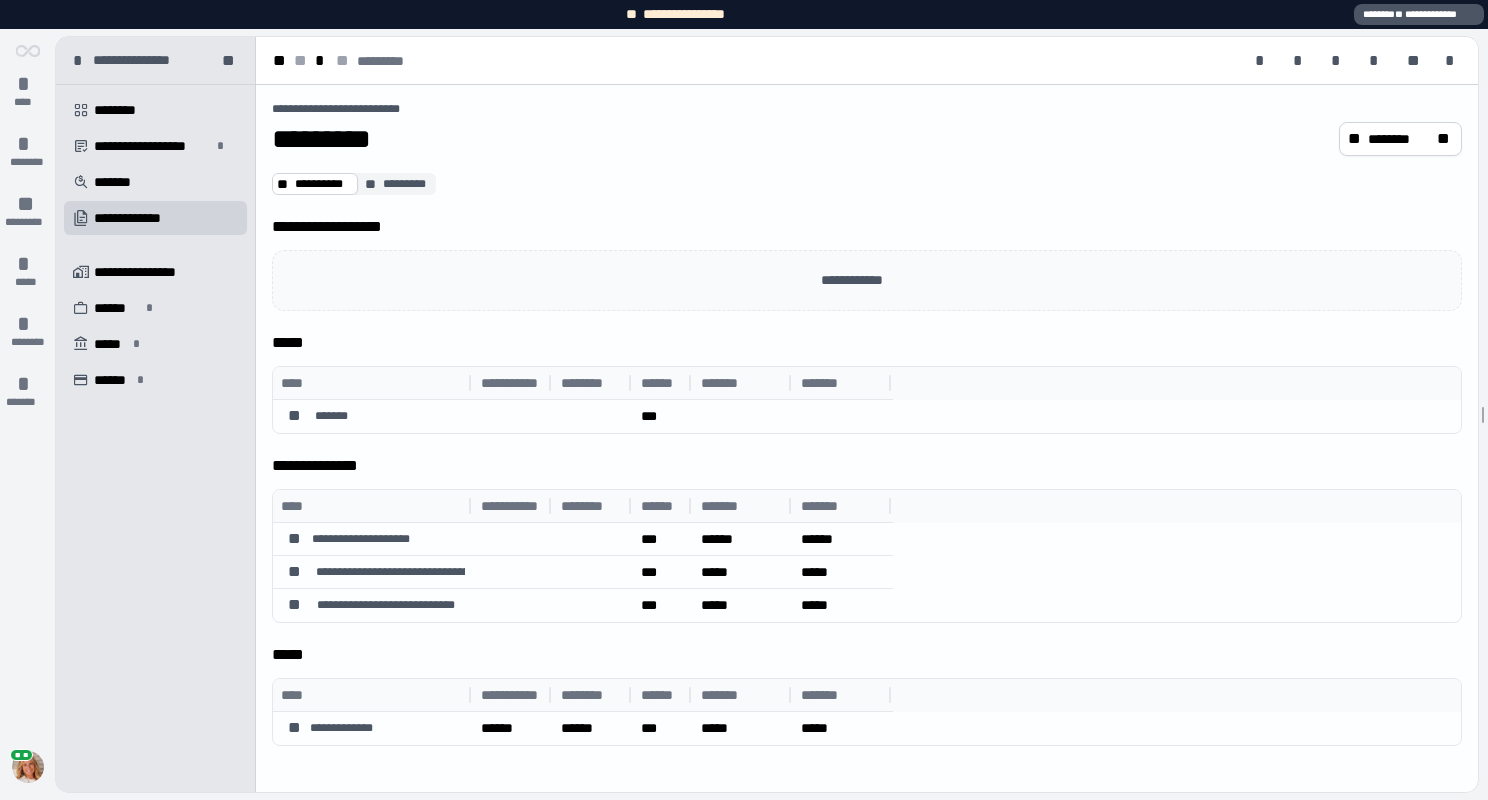 scroll, scrollTop: 0, scrollLeft: 0, axis: both 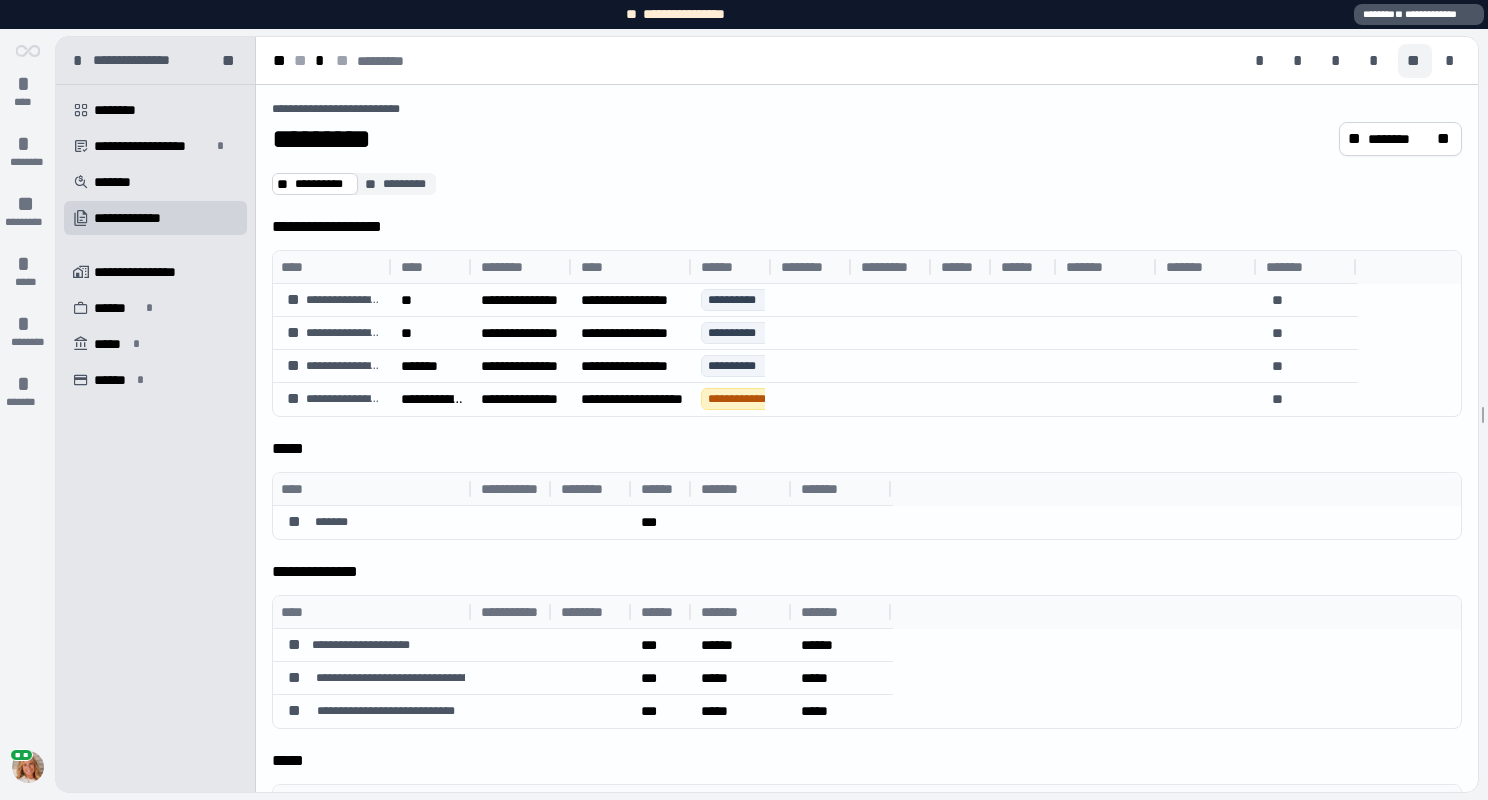 click on "**" at bounding box center (1415, 61) 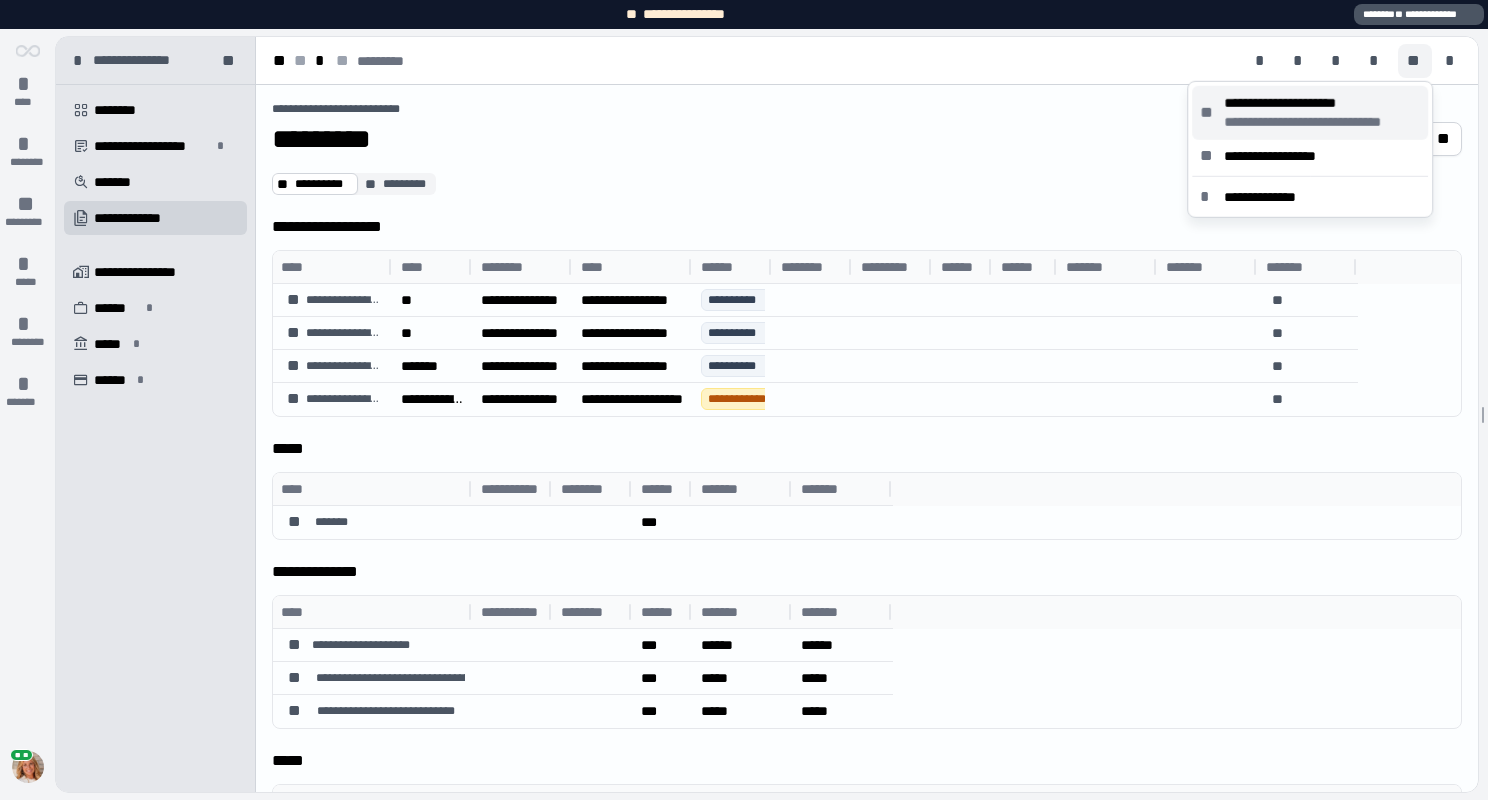 click on "**********" at bounding box center (1322, 122) 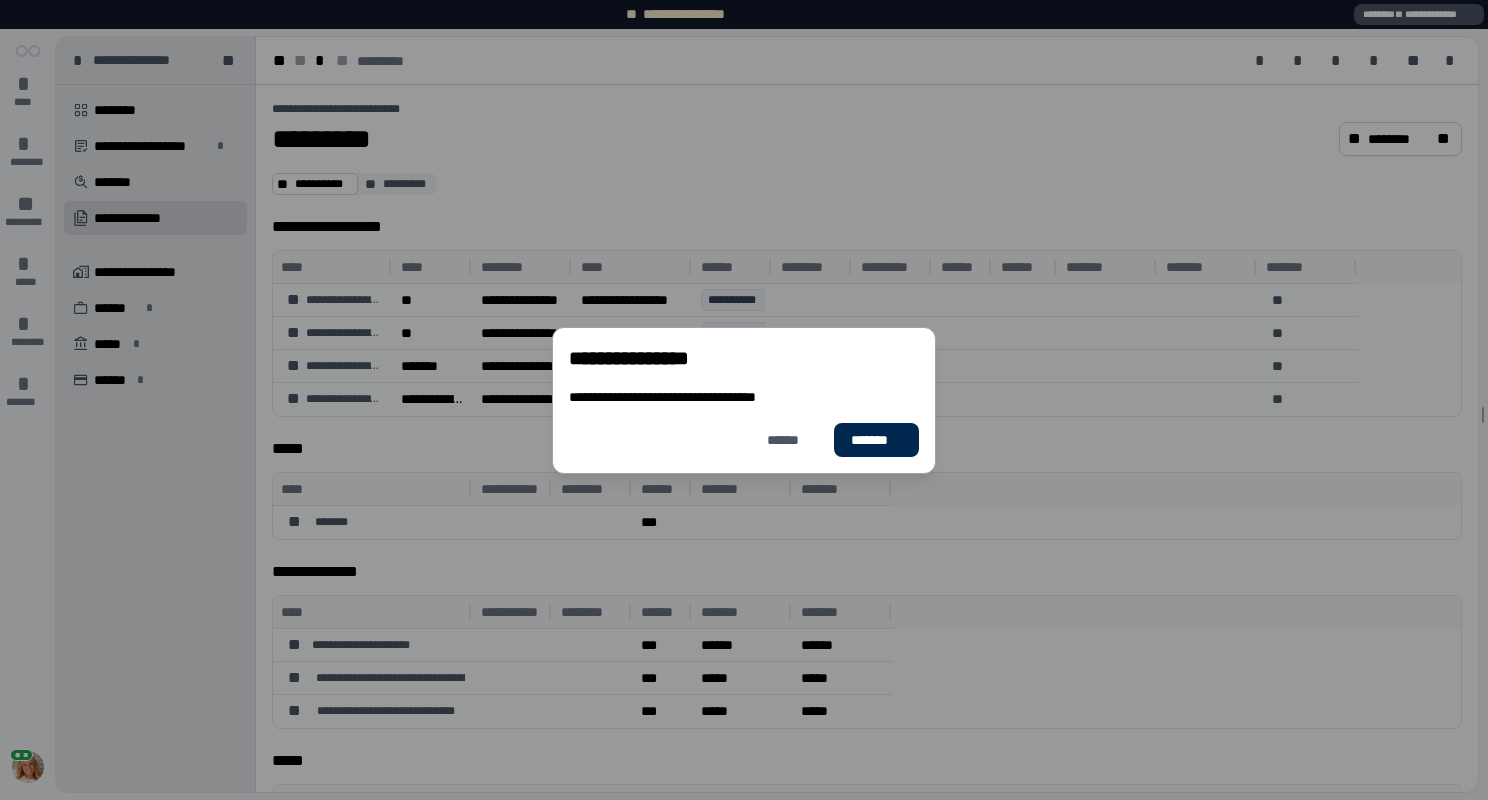 click on "*******" at bounding box center [876, 439] 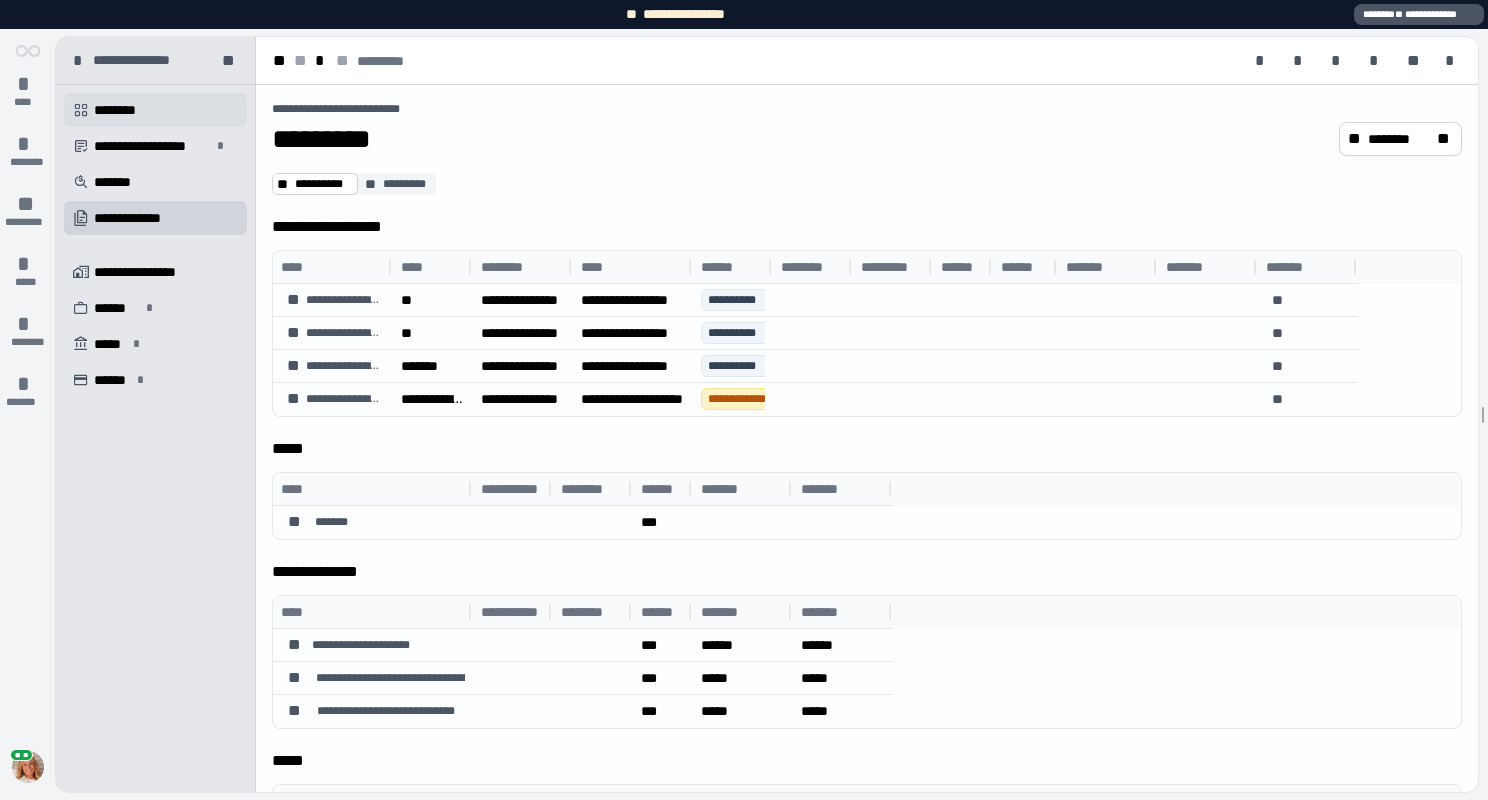 click on " ********" at bounding box center [155, 110] 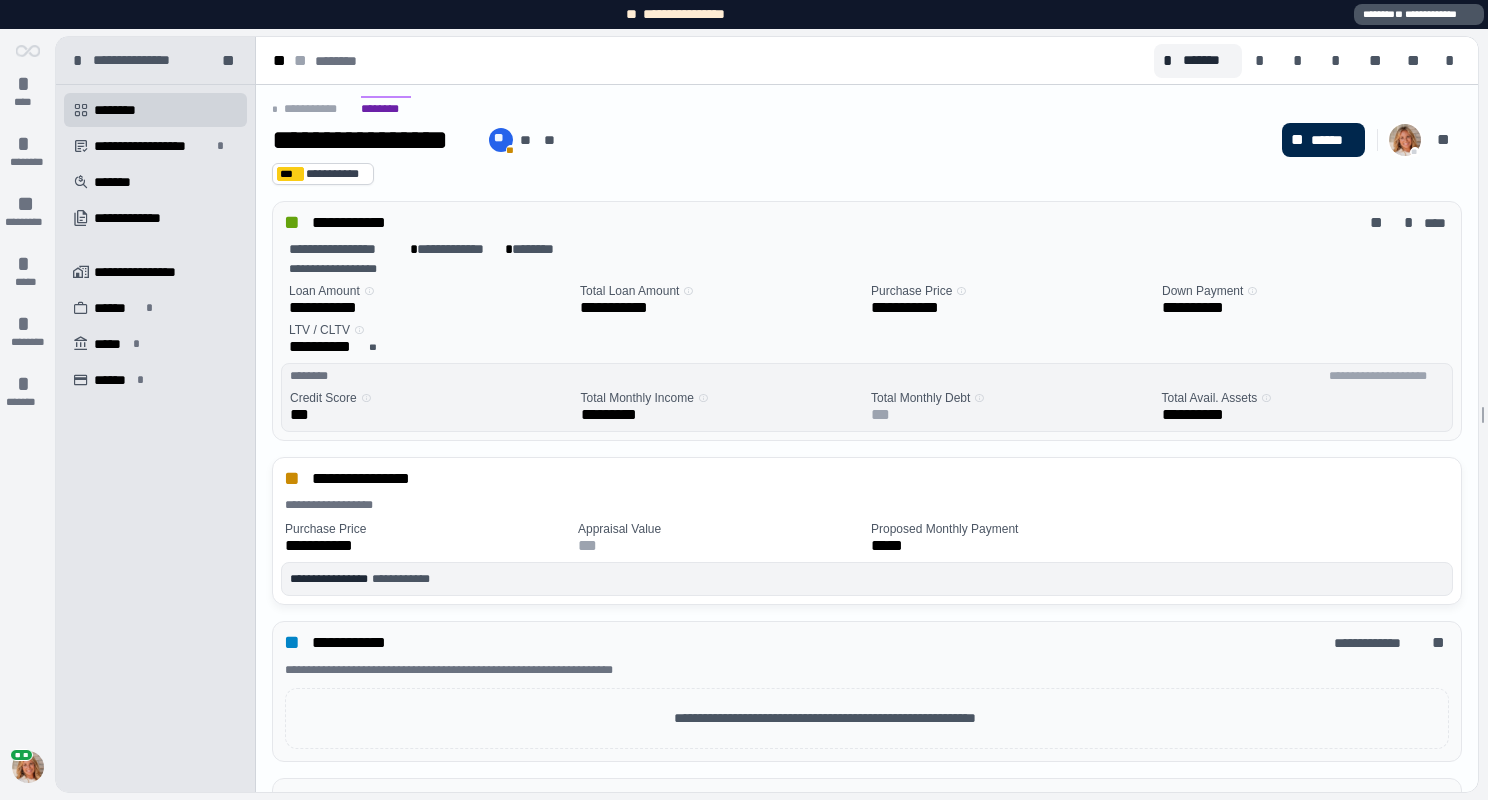 click on "** ******" at bounding box center (1323, 140) 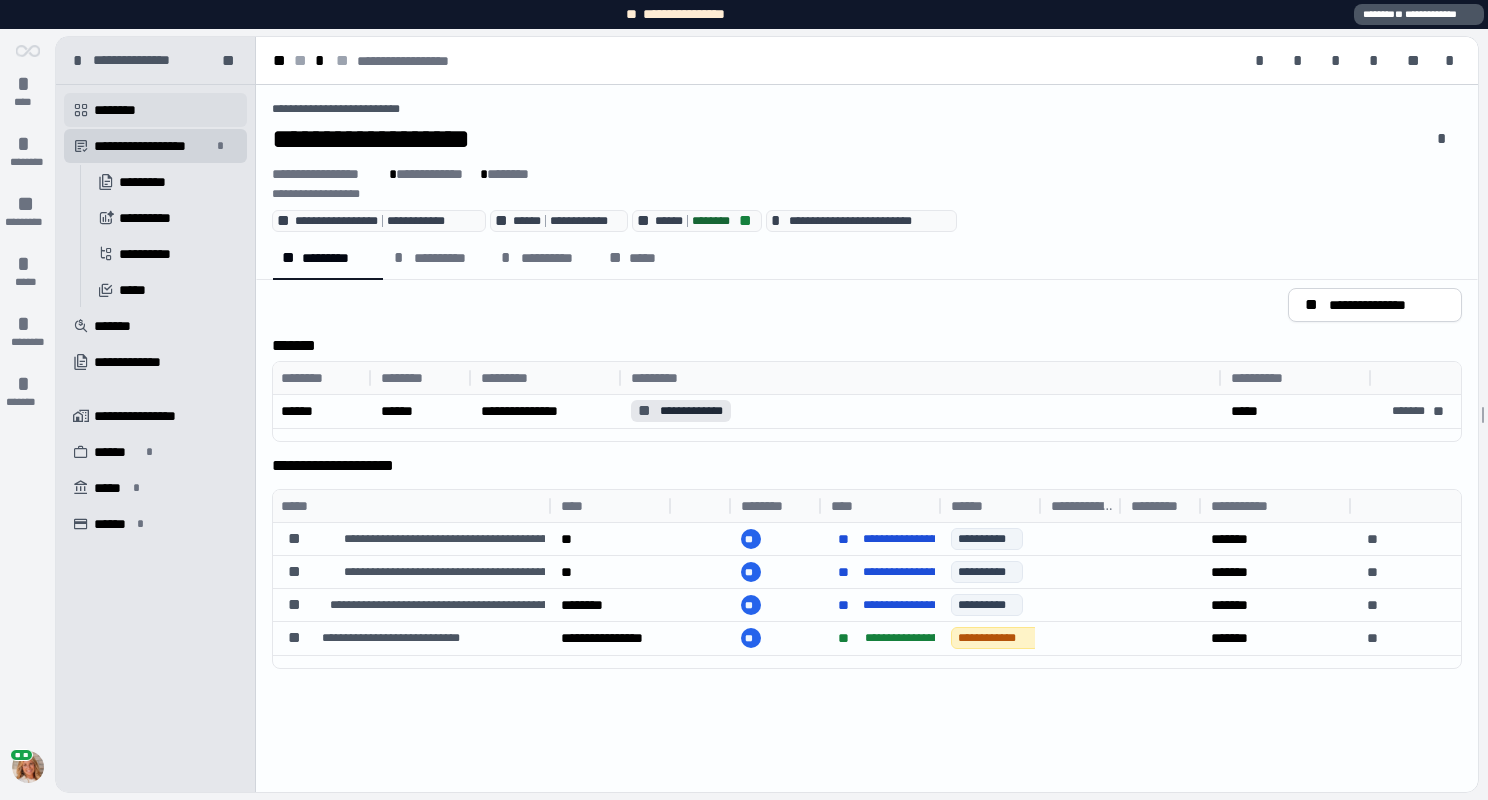 click on "********" at bounding box center [122, 110] 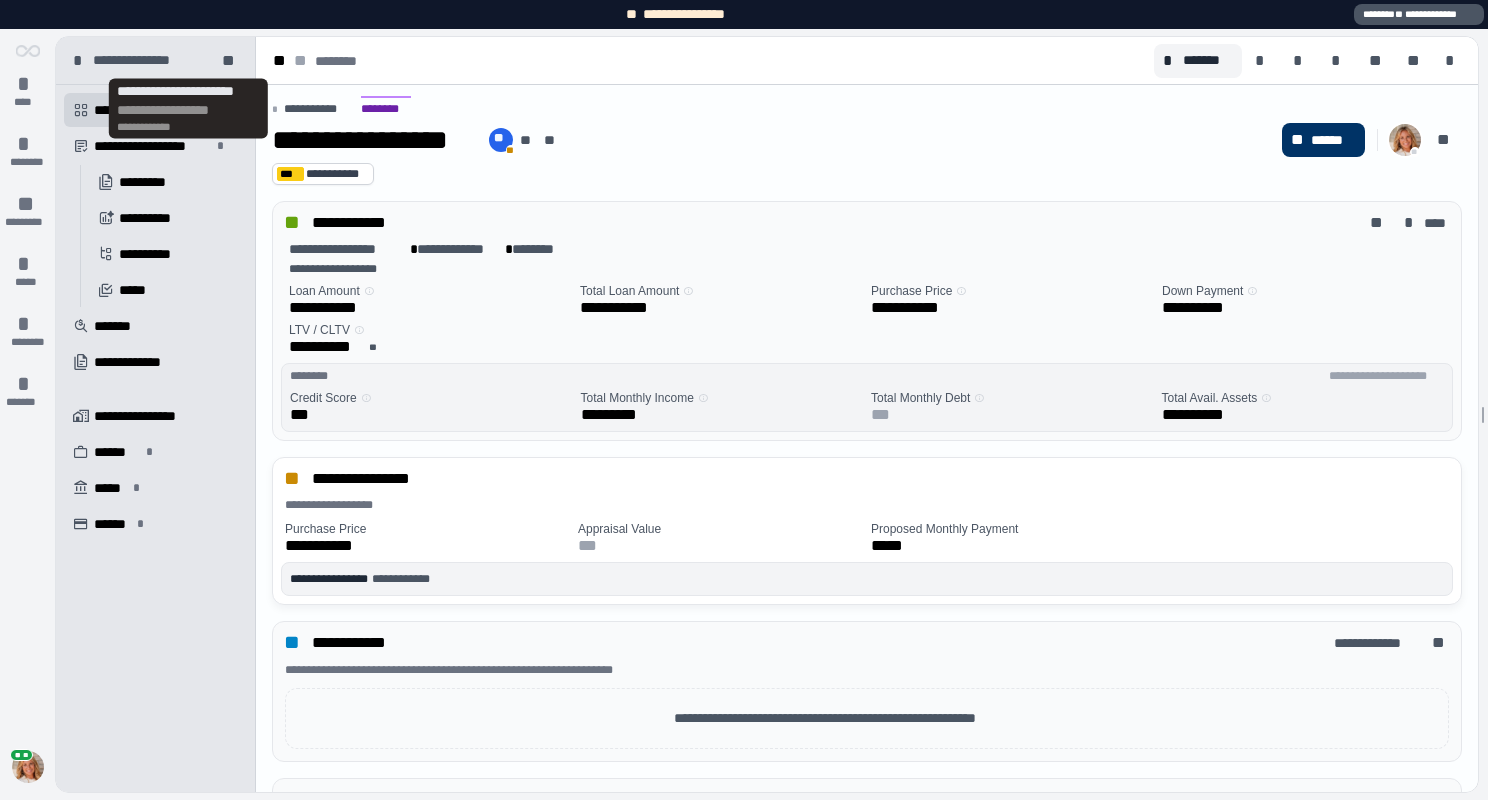 click on "**********" at bounding box center [319, 109] 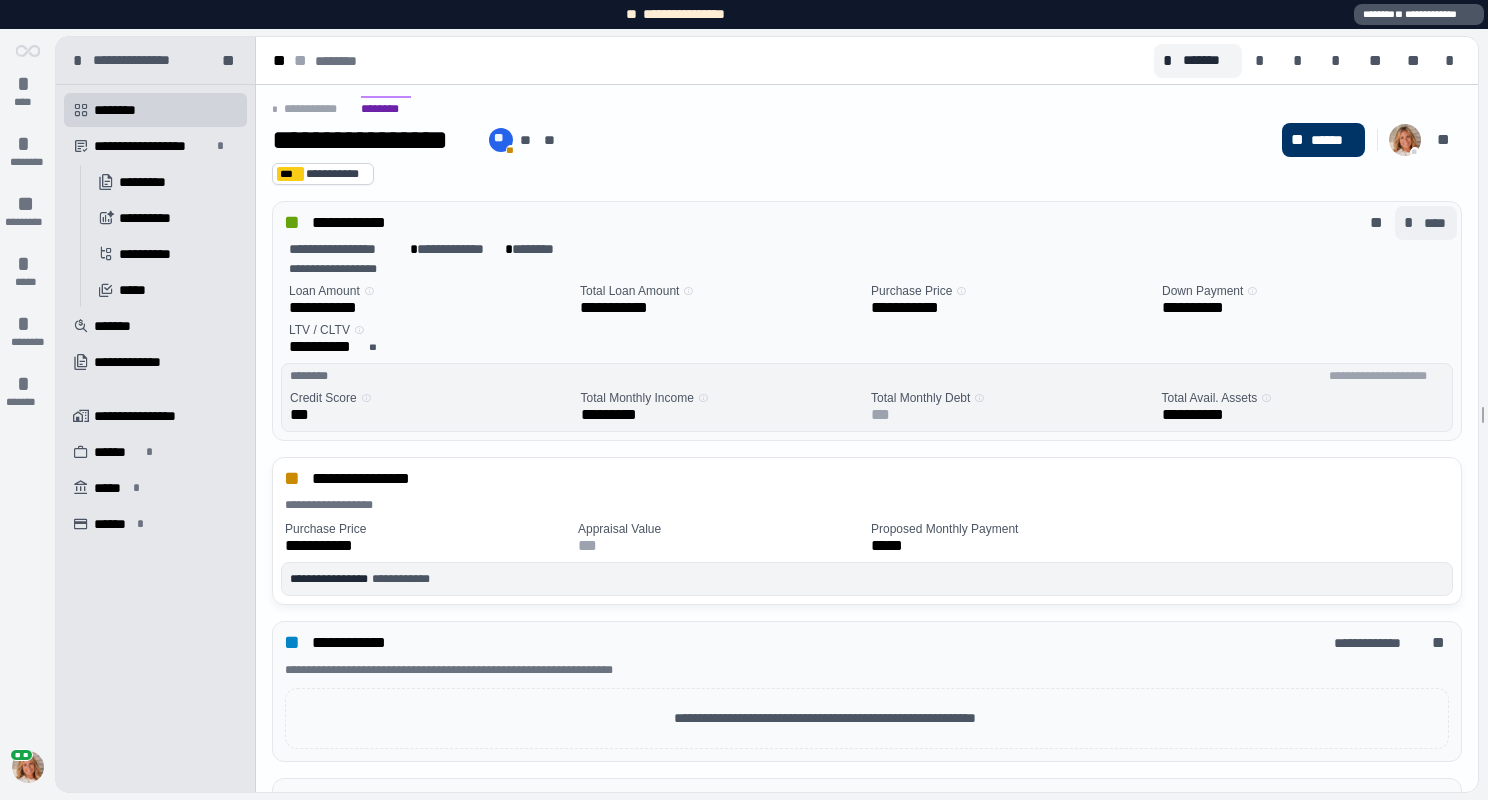 click on "* ****" at bounding box center [1426, 223] 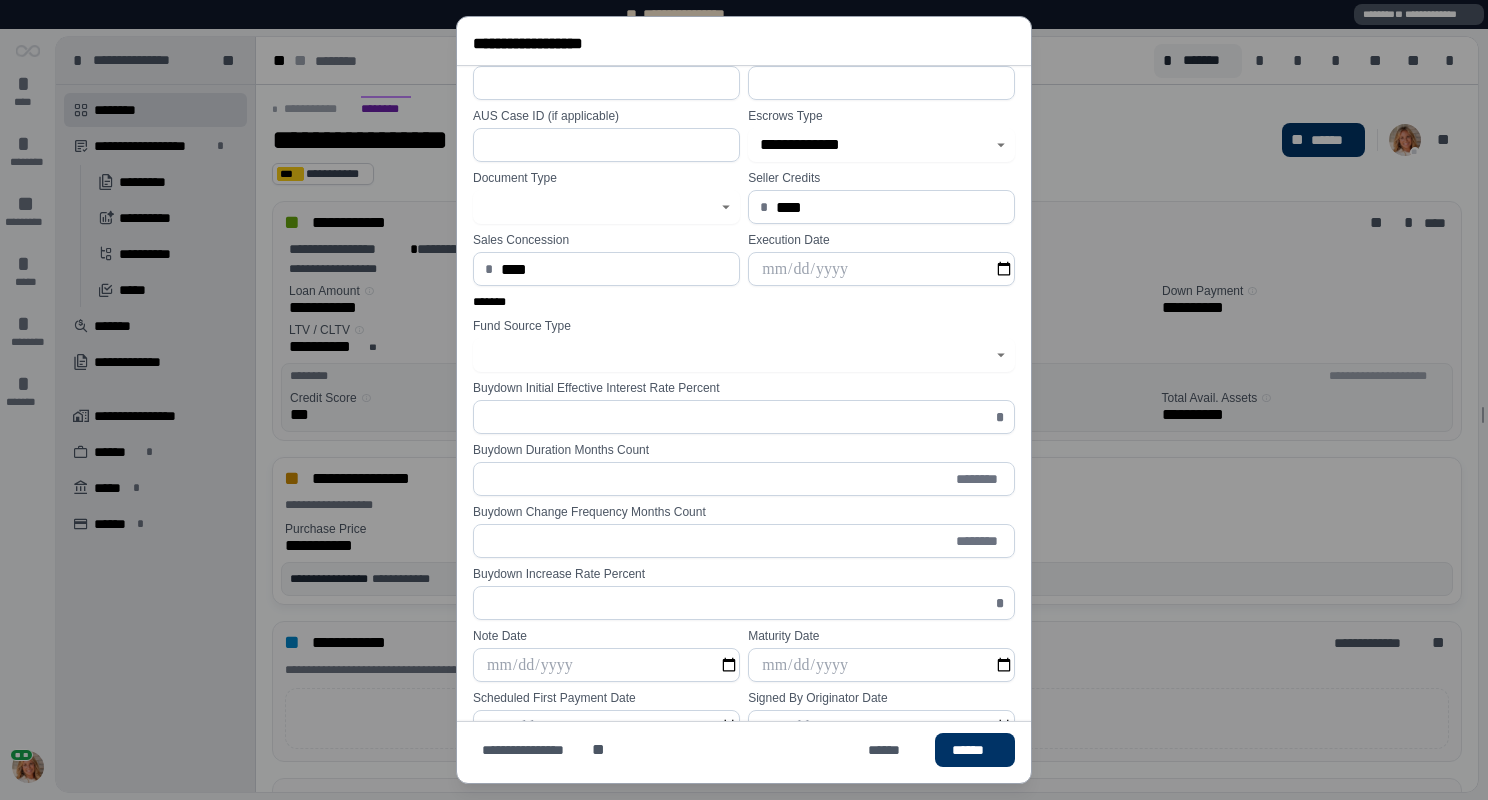 scroll, scrollTop: 519, scrollLeft: 0, axis: vertical 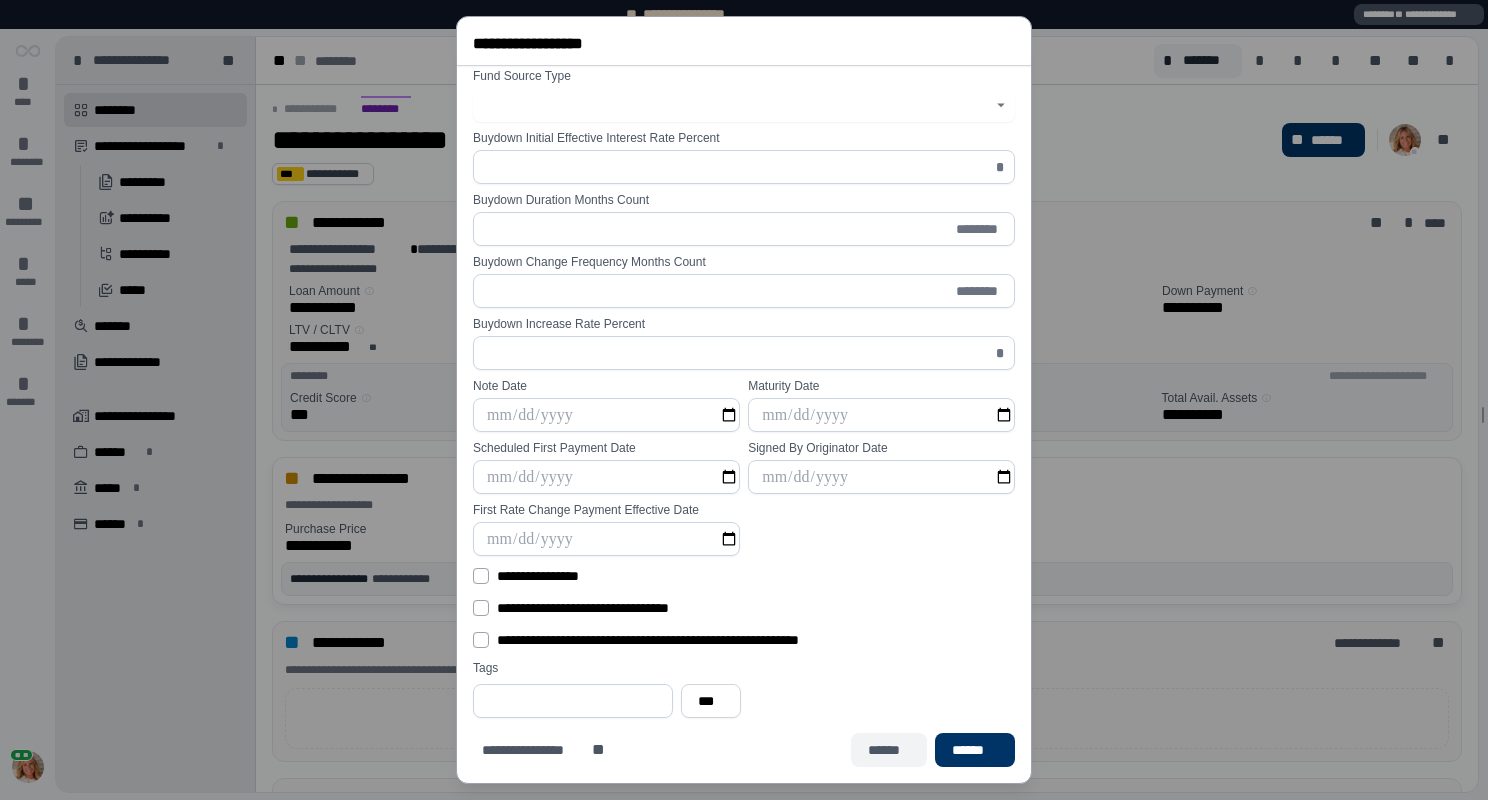 click on "******" at bounding box center [889, 750] 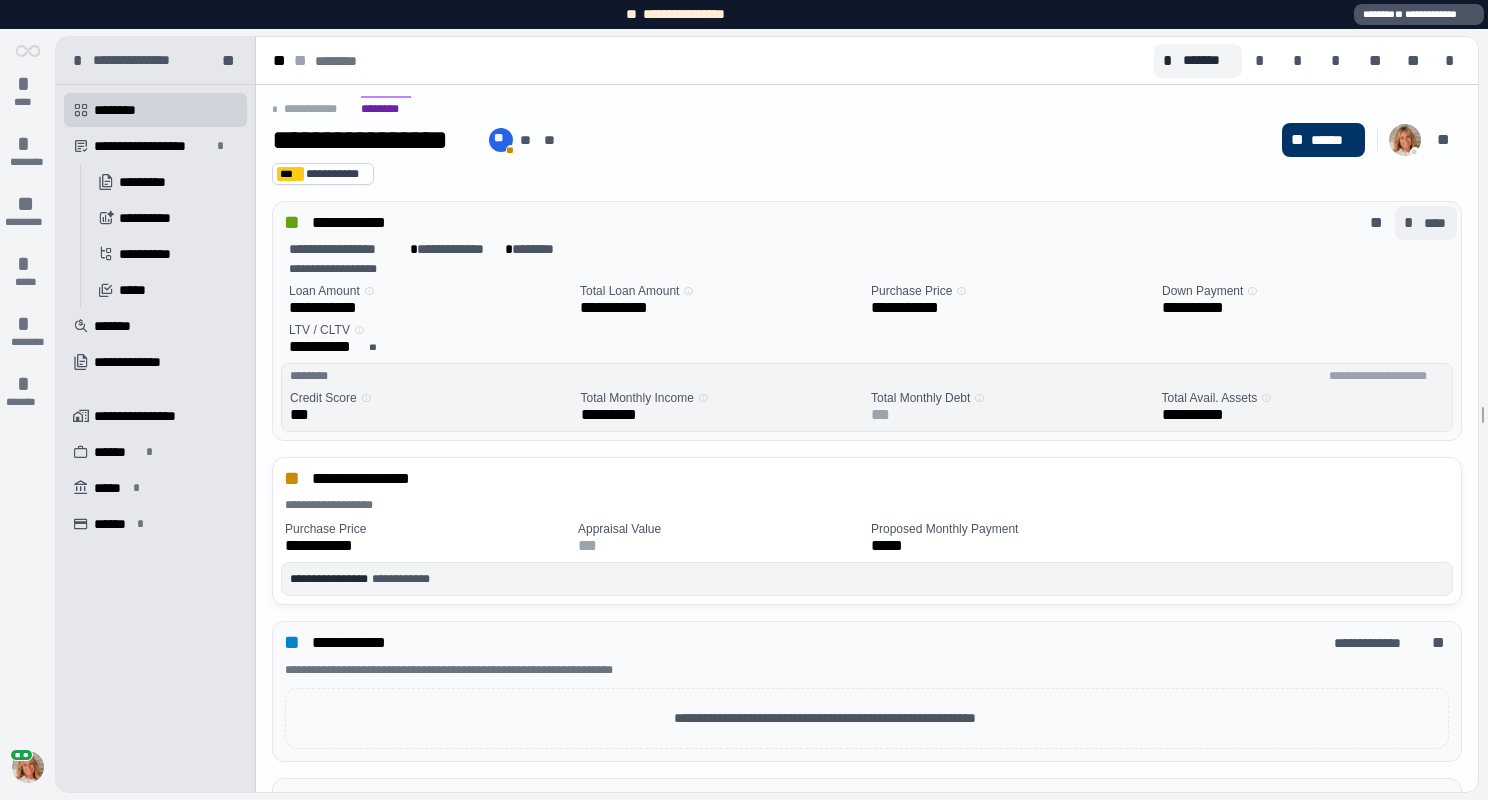 click on "****" at bounding box center (1436, 223) 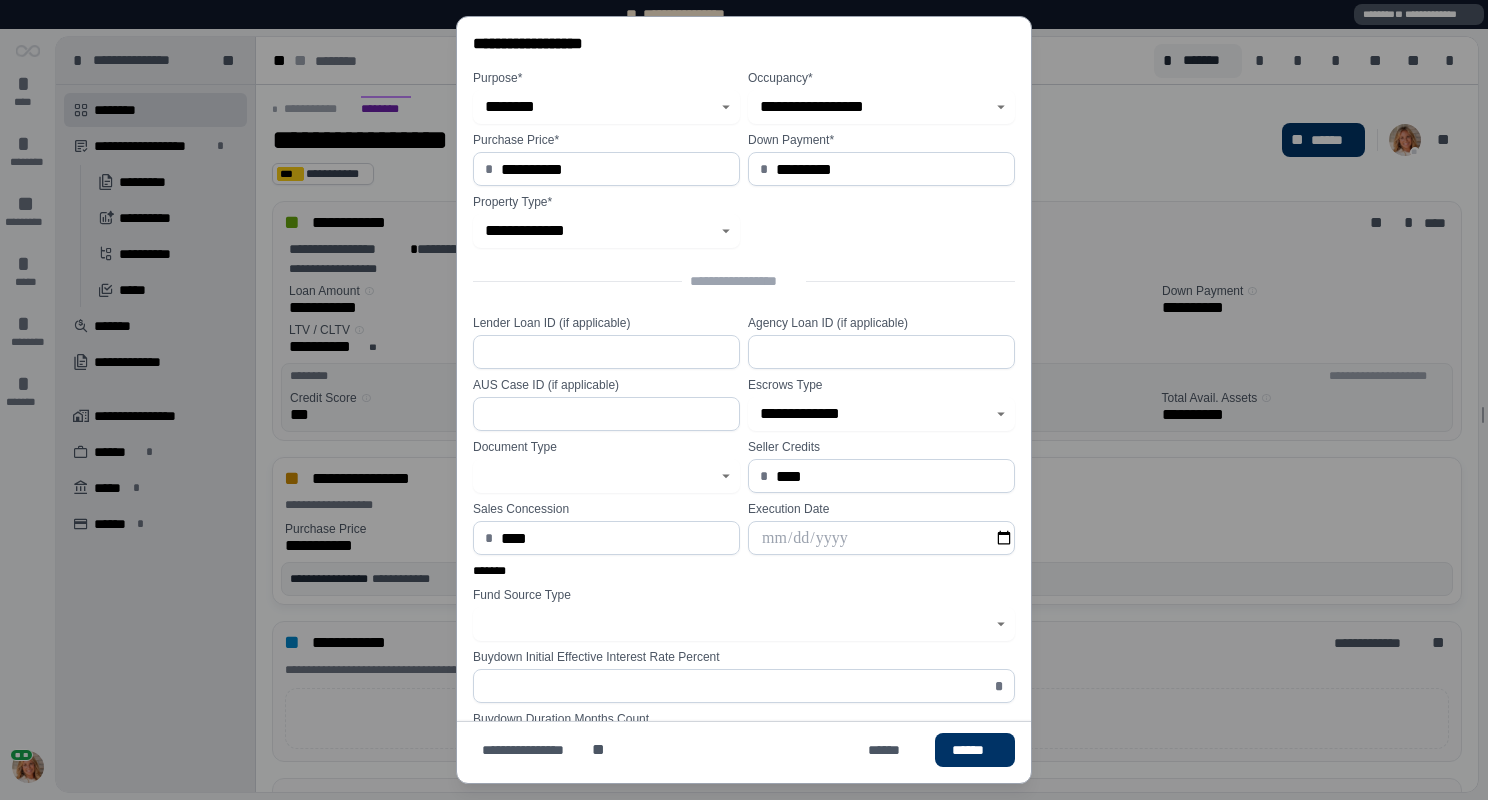 click on "**********" at bounding box center [744, 400] 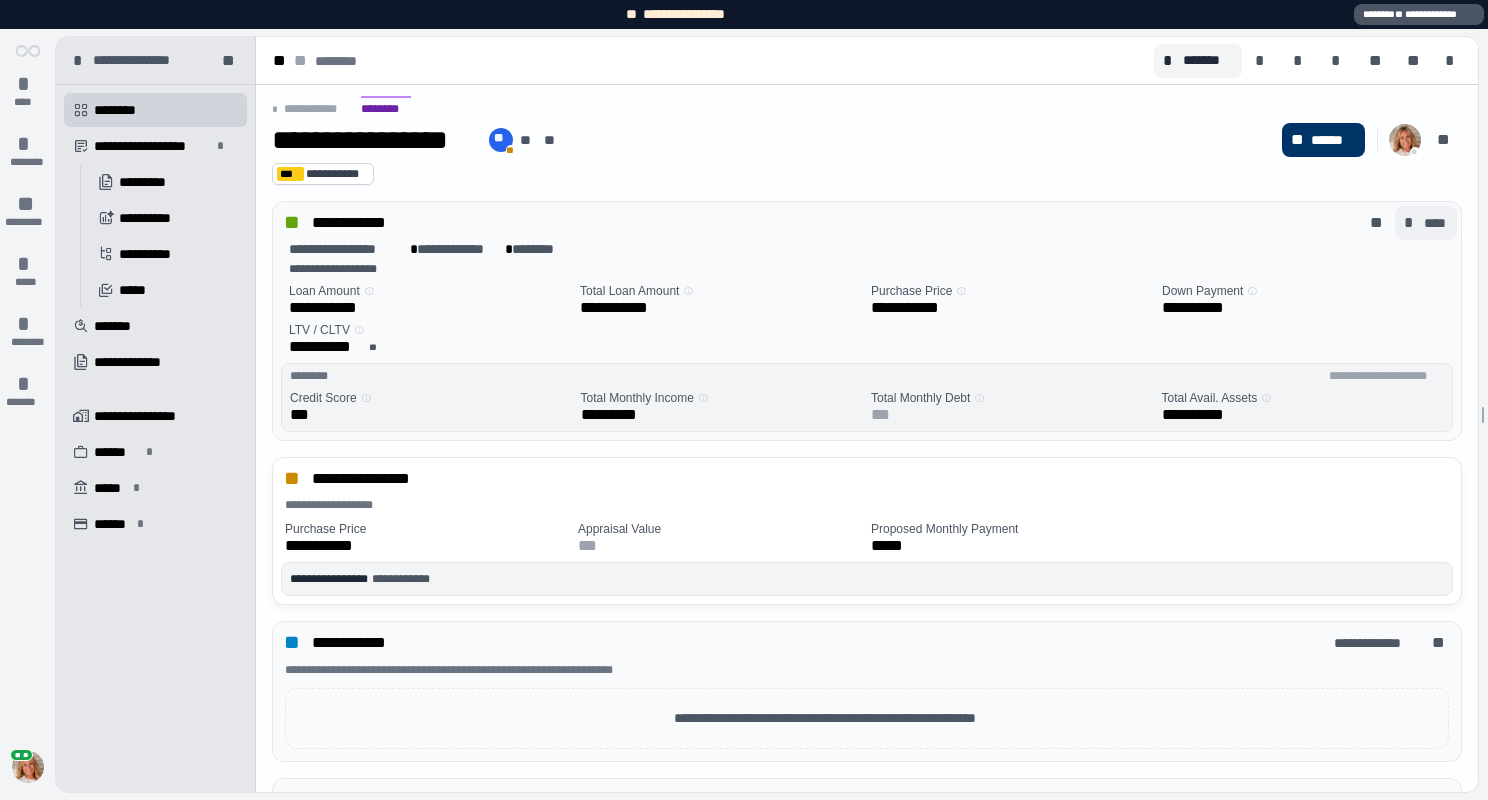 click on "* ****" at bounding box center (1426, 223) 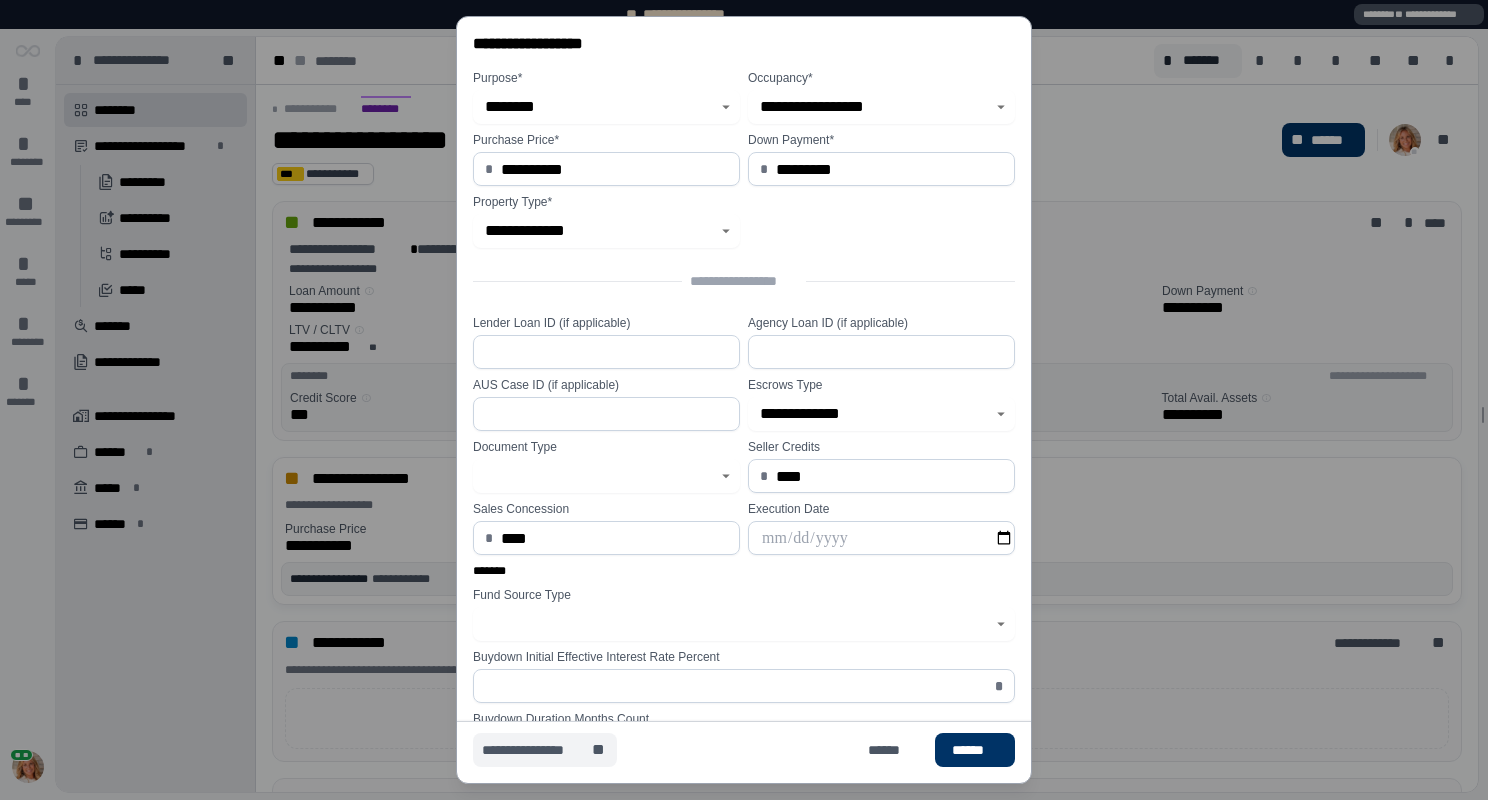 click on "**********" at bounding box center (545, 750) 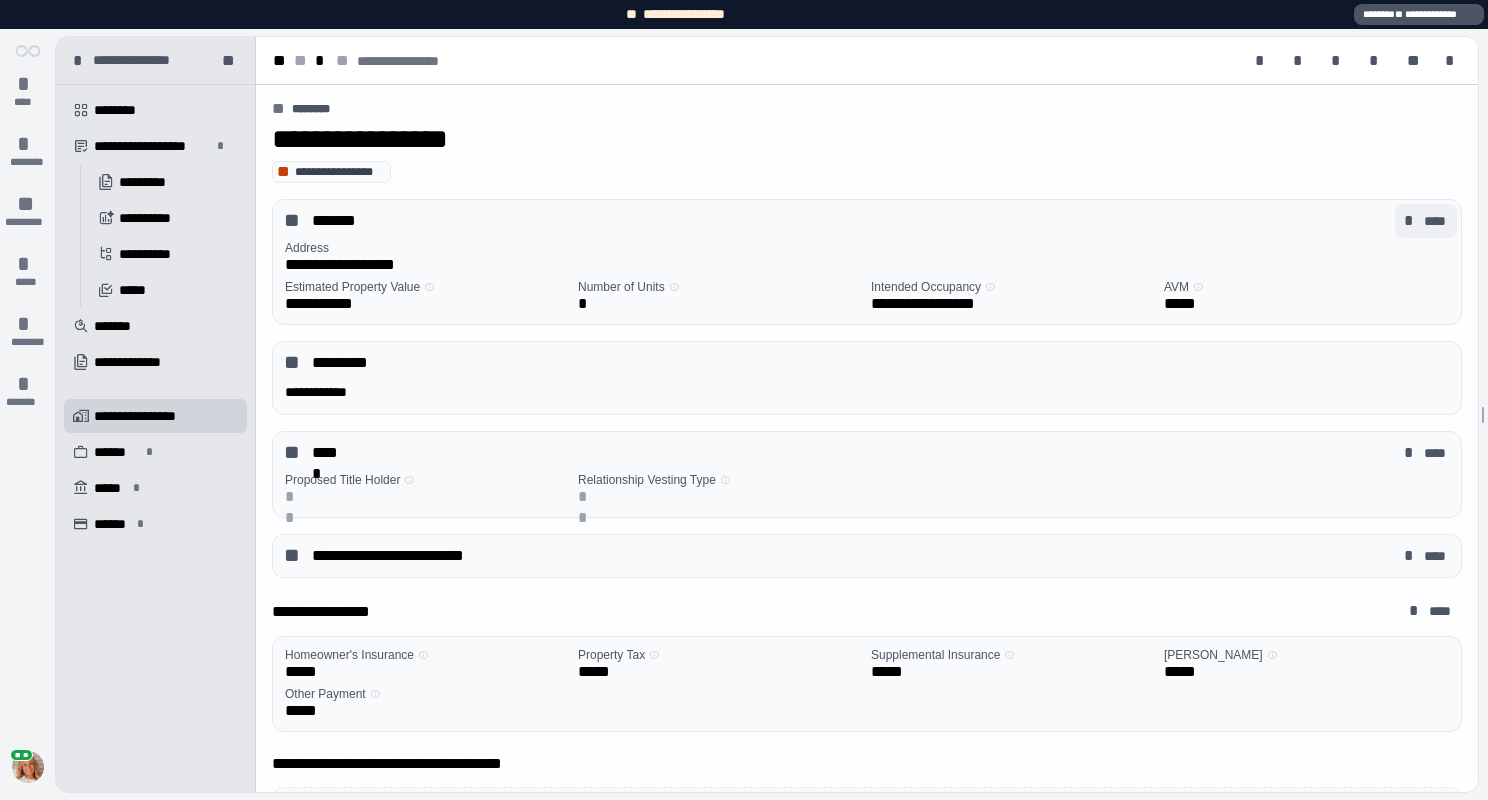 click on "* ****" at bounding box center (1426, 221) 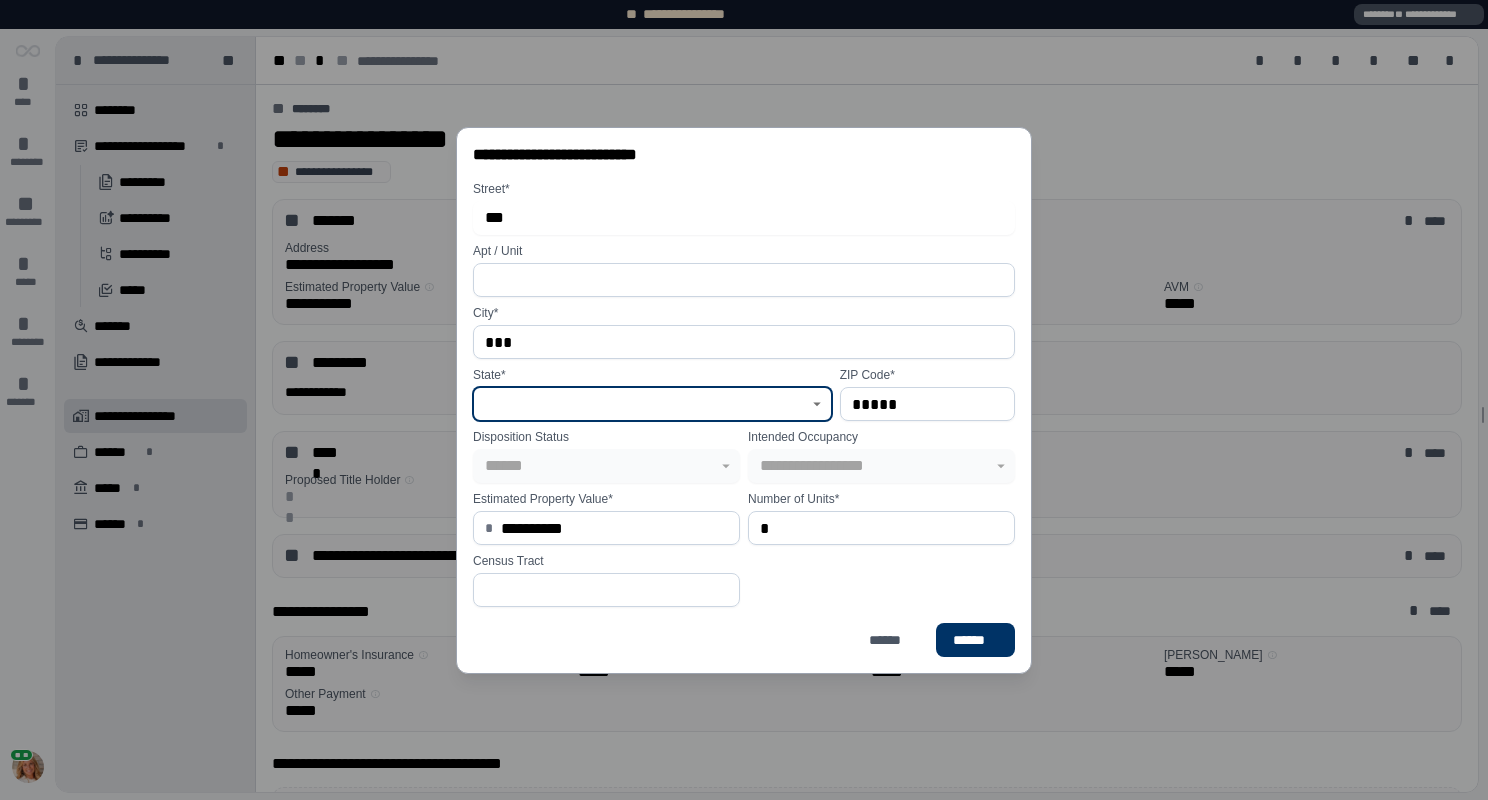click at bounding box center (641, 404) 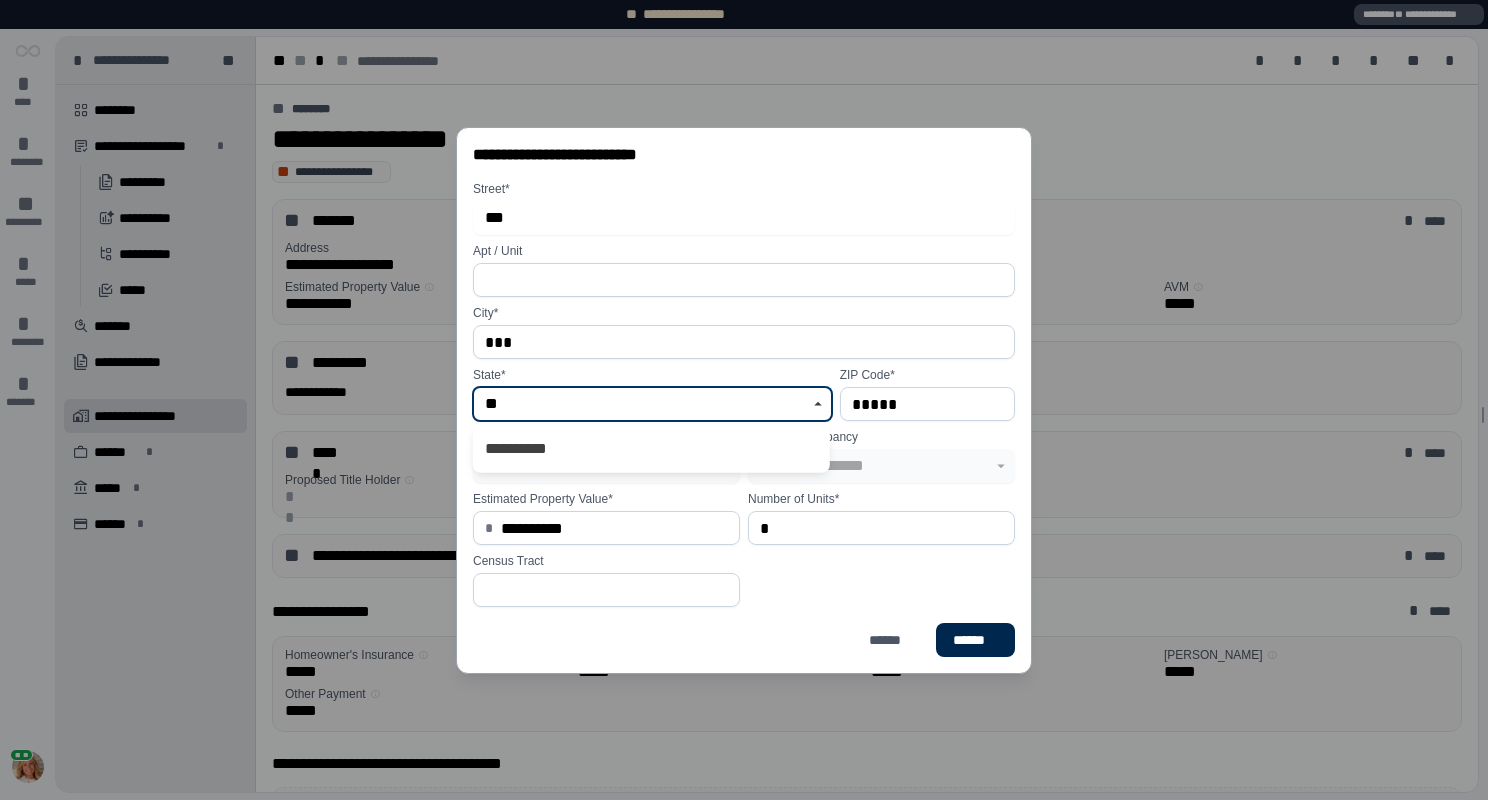type on "**" 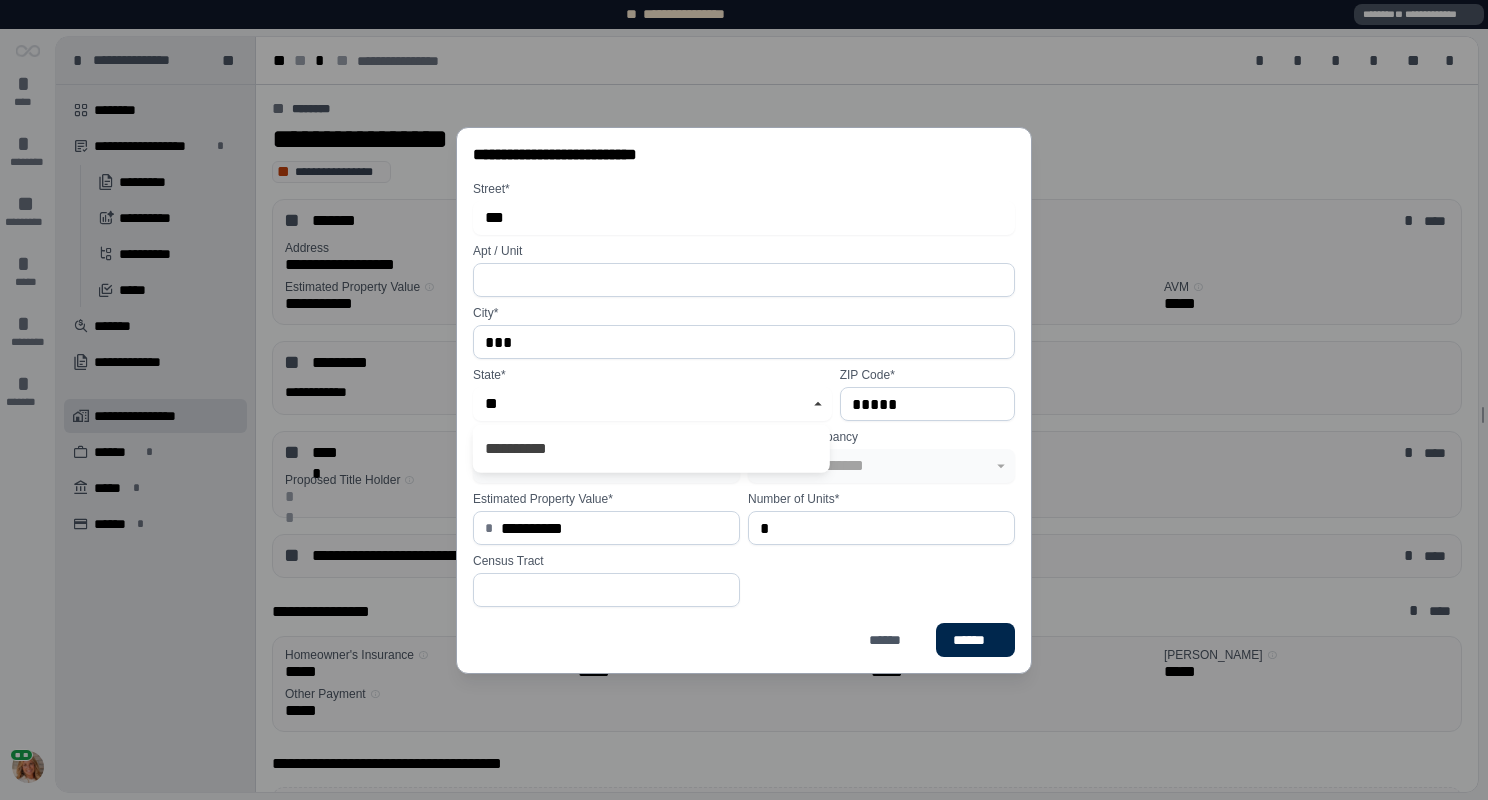 type 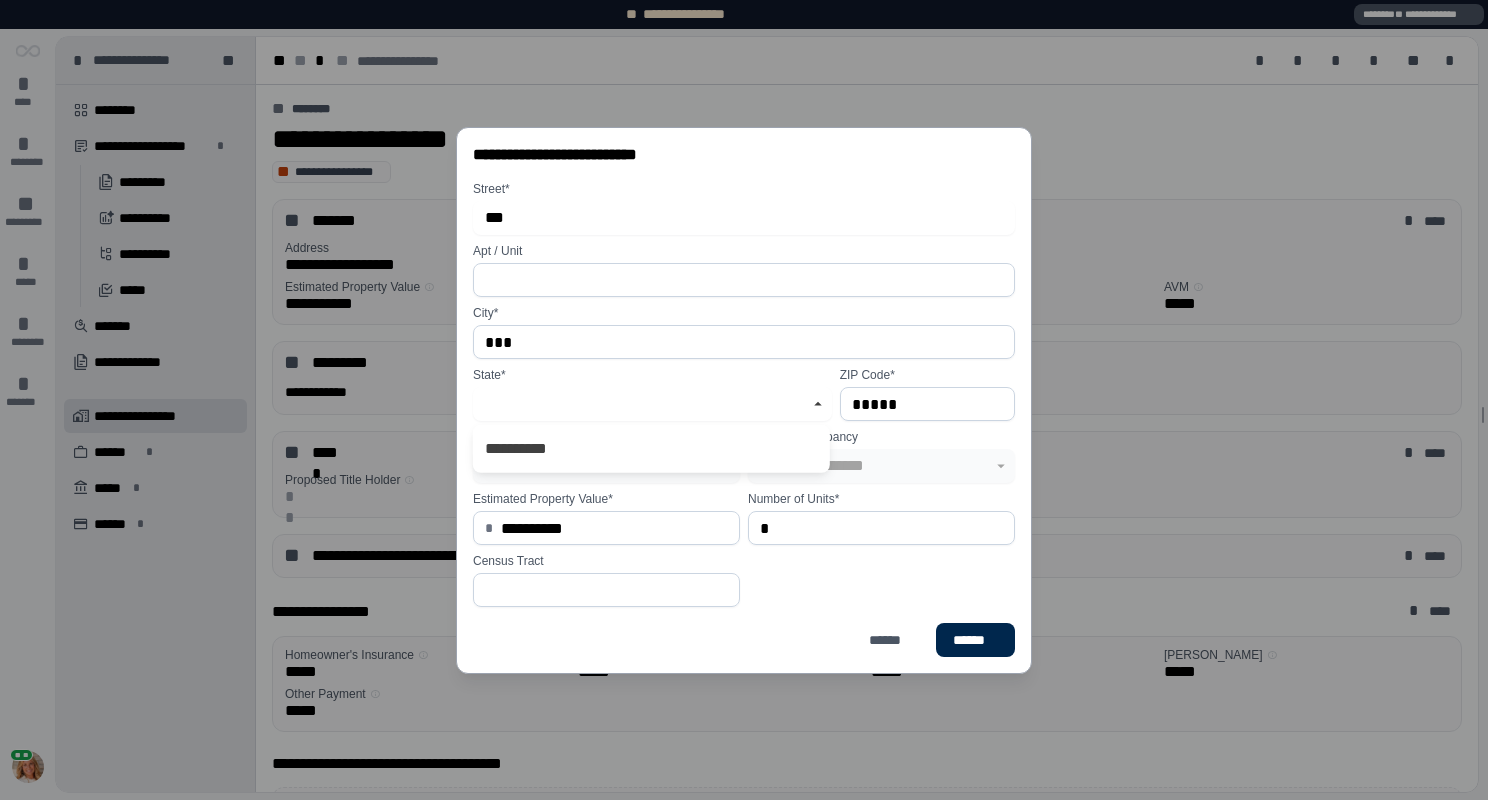click on "******" at bounding box center [975, 640] 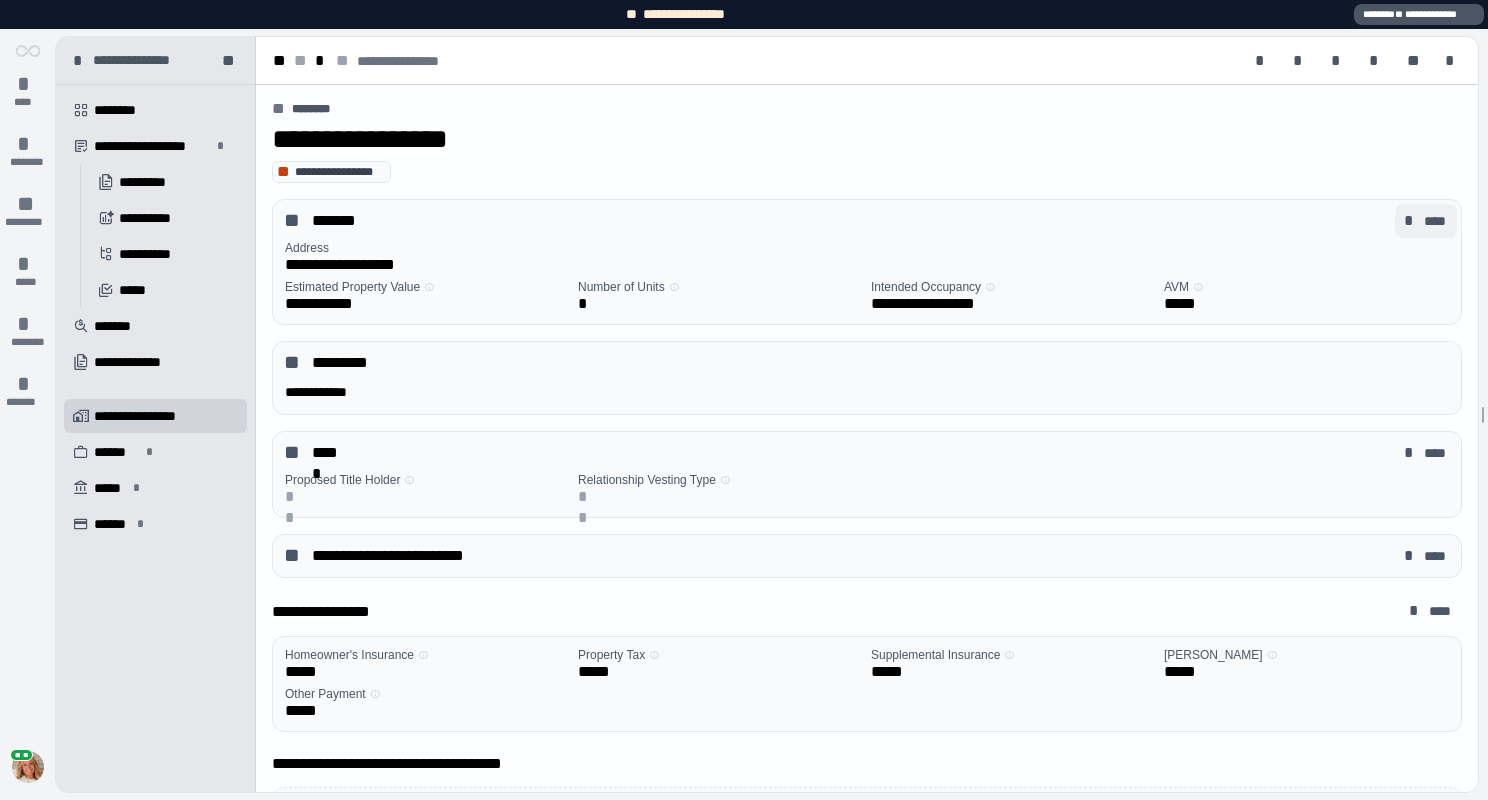 click on "**********" at bounding box center [867, 257] 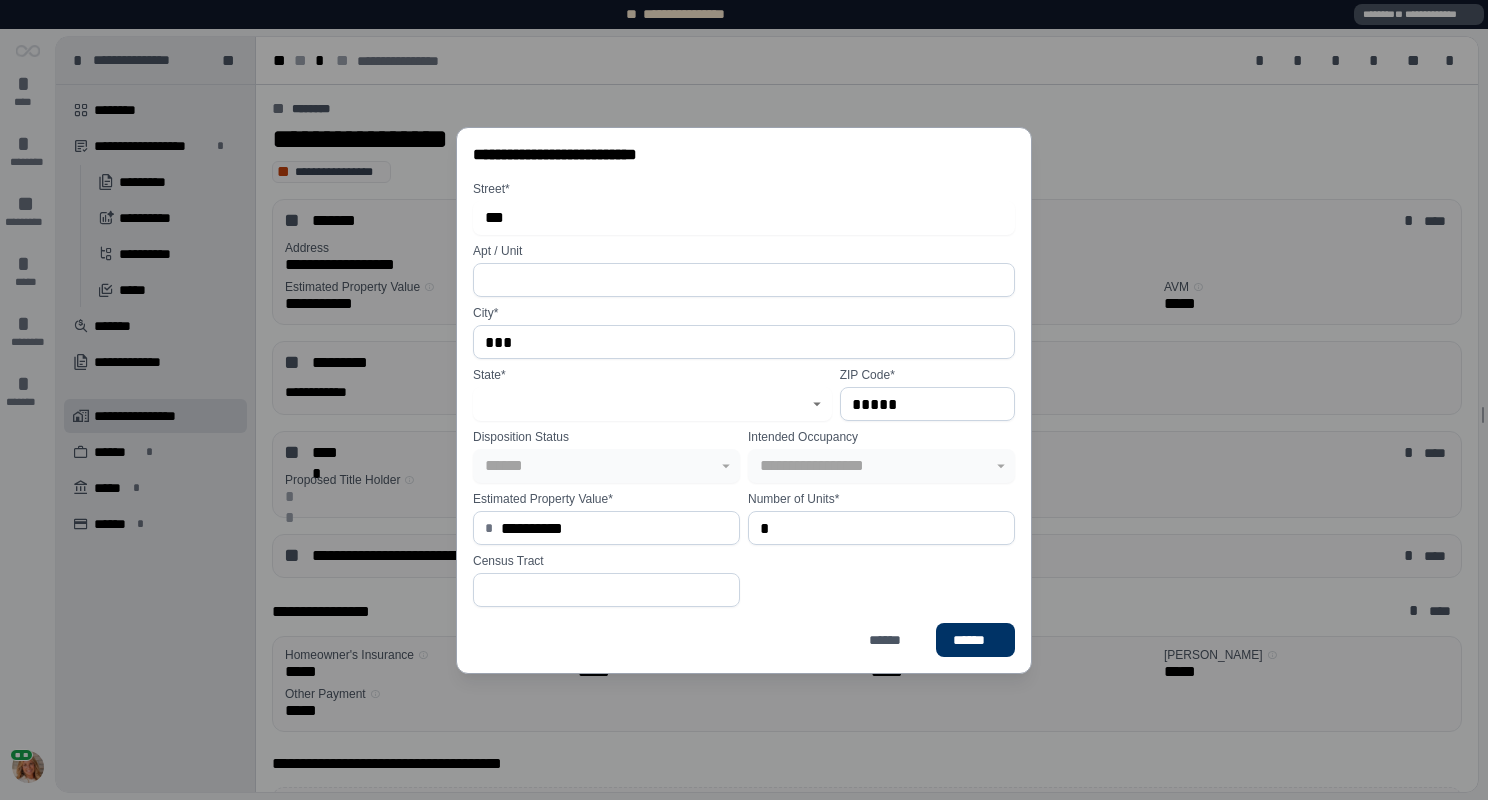 click at bounding box center [641, 404] 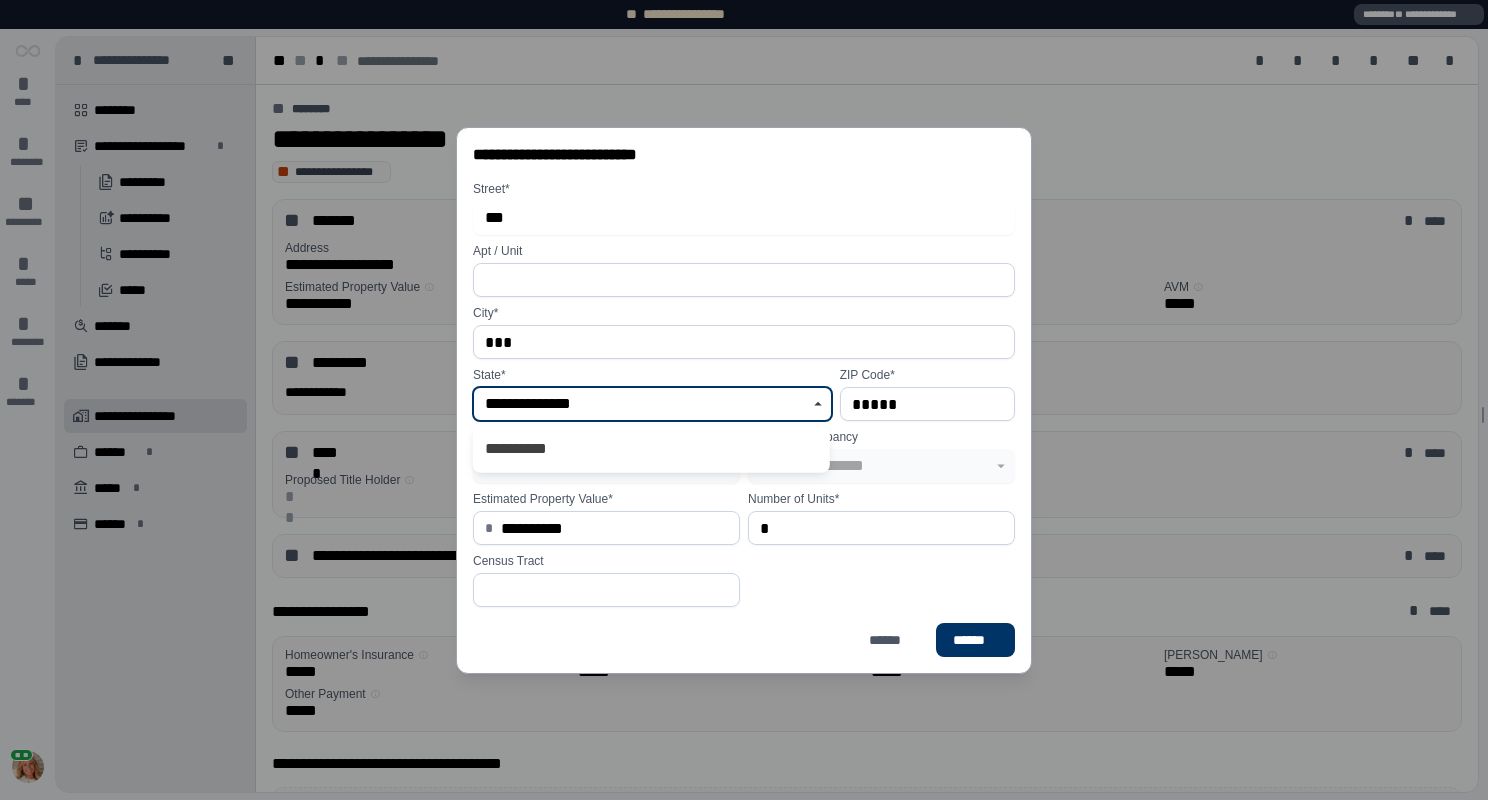 type on "**********" 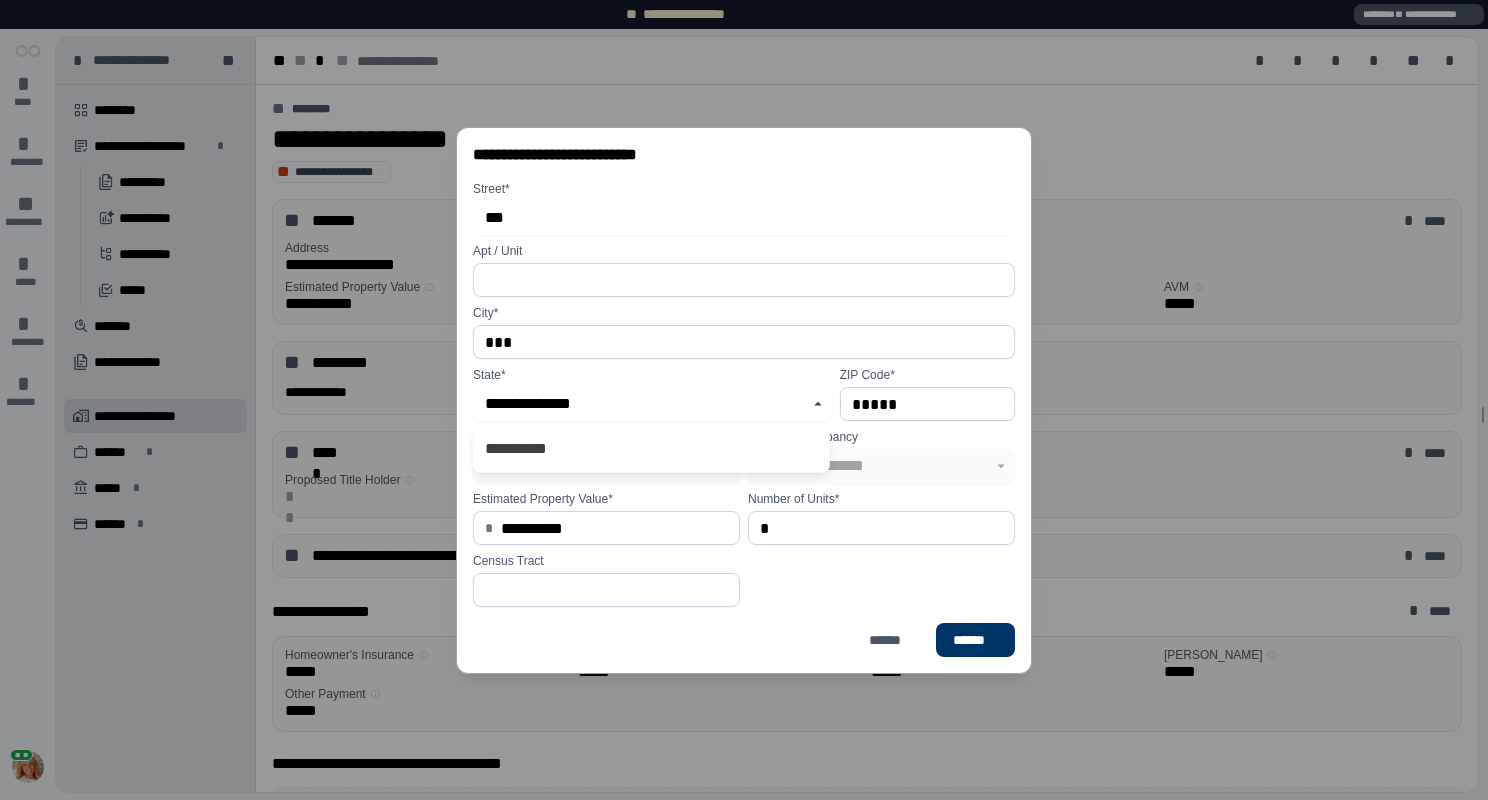 type 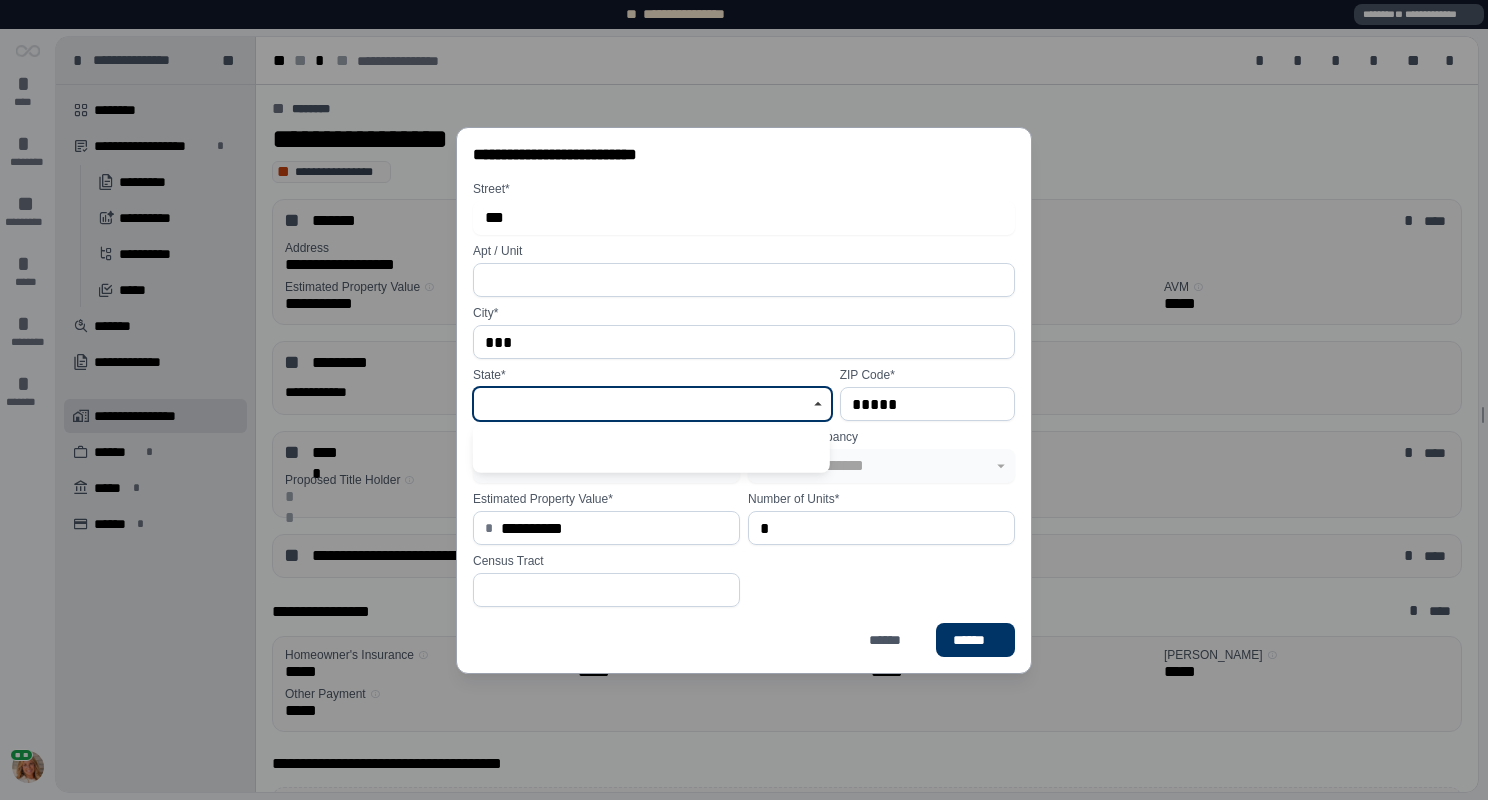 click at bounding box center (641, 404) 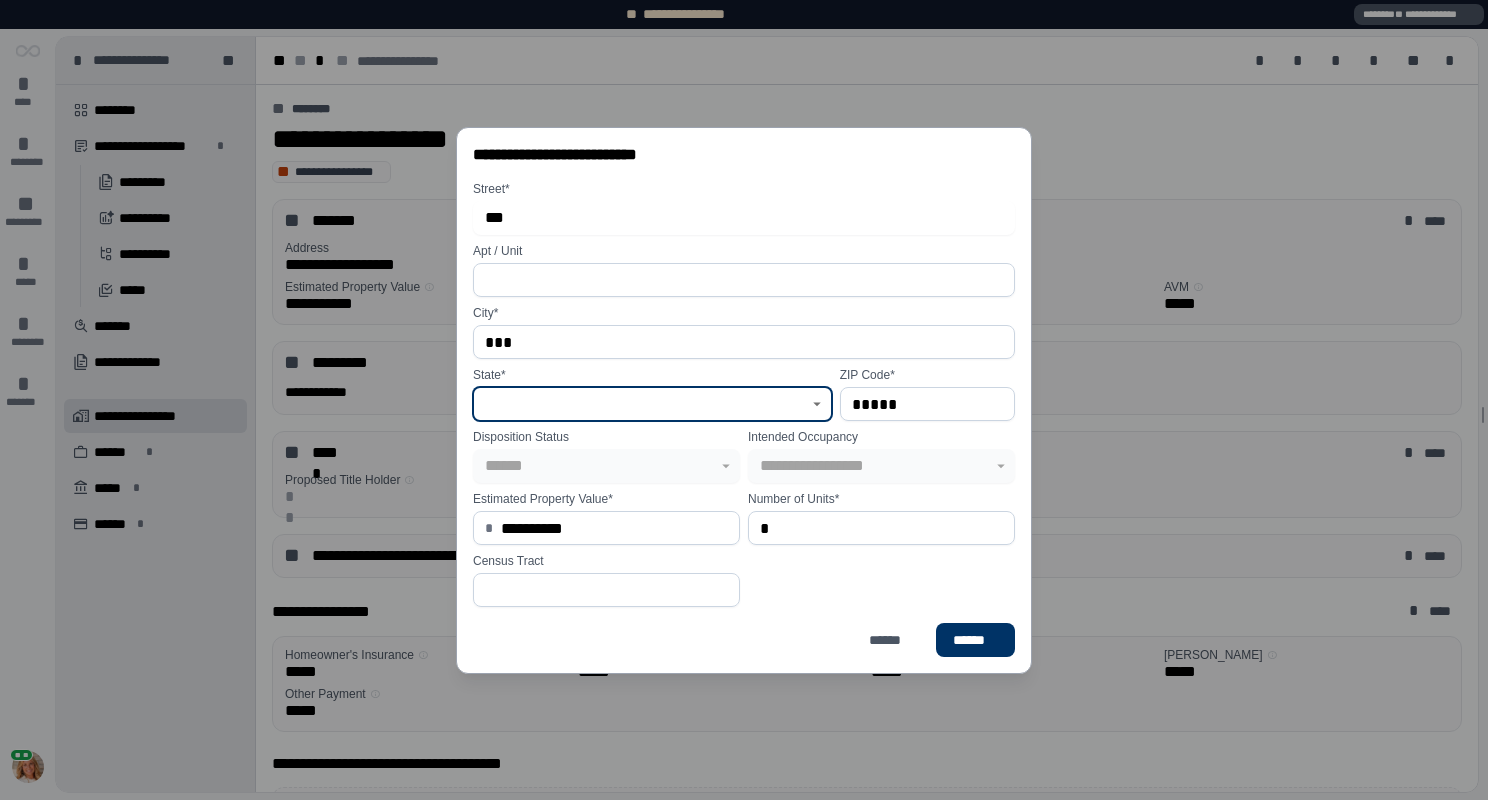 click at bounding box center [652, 404] 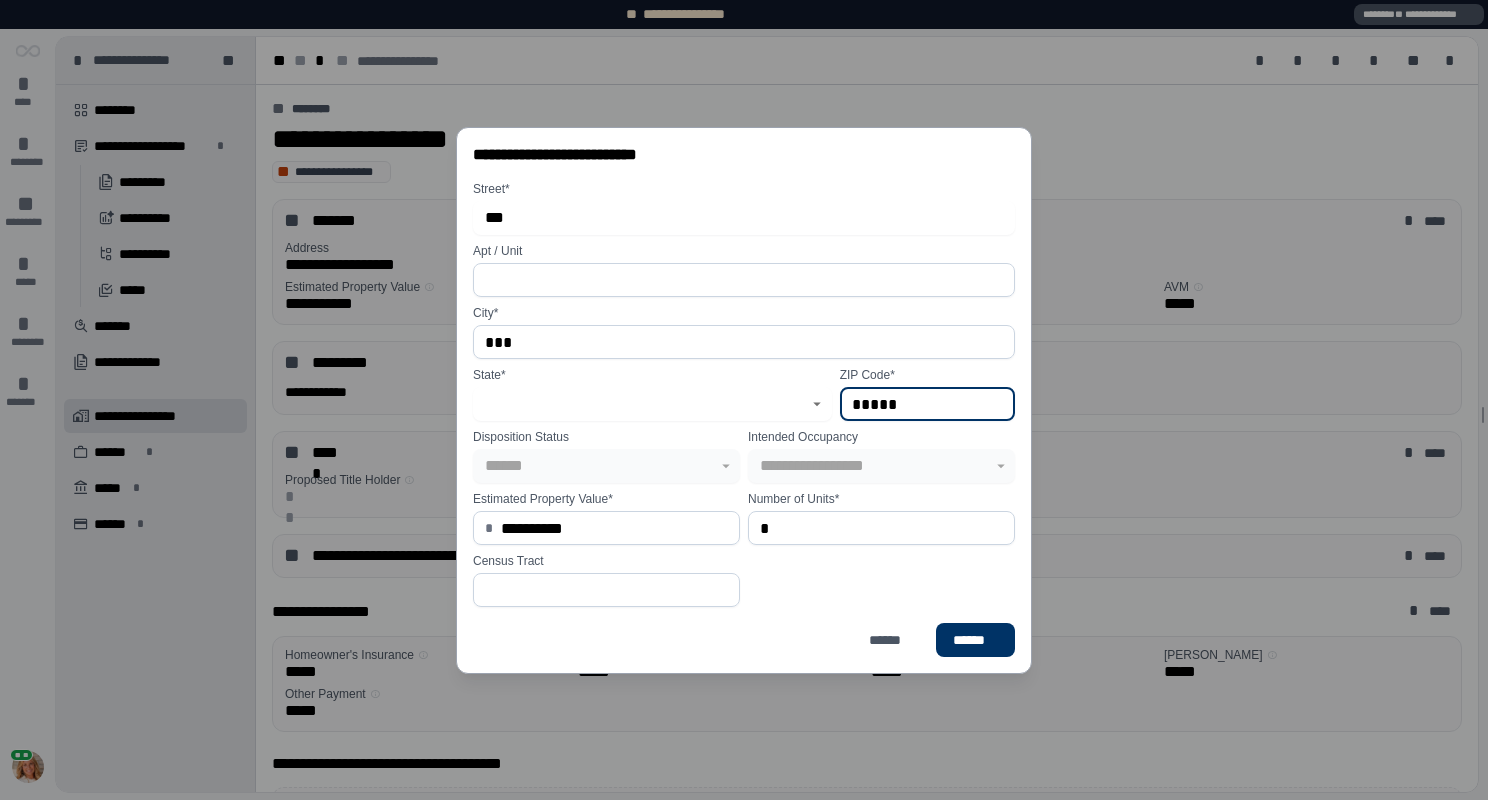drag, startPoint x: 945, startPoint y: 391, endPoint x: 685, endPoint y: 394, distance: 260.0173 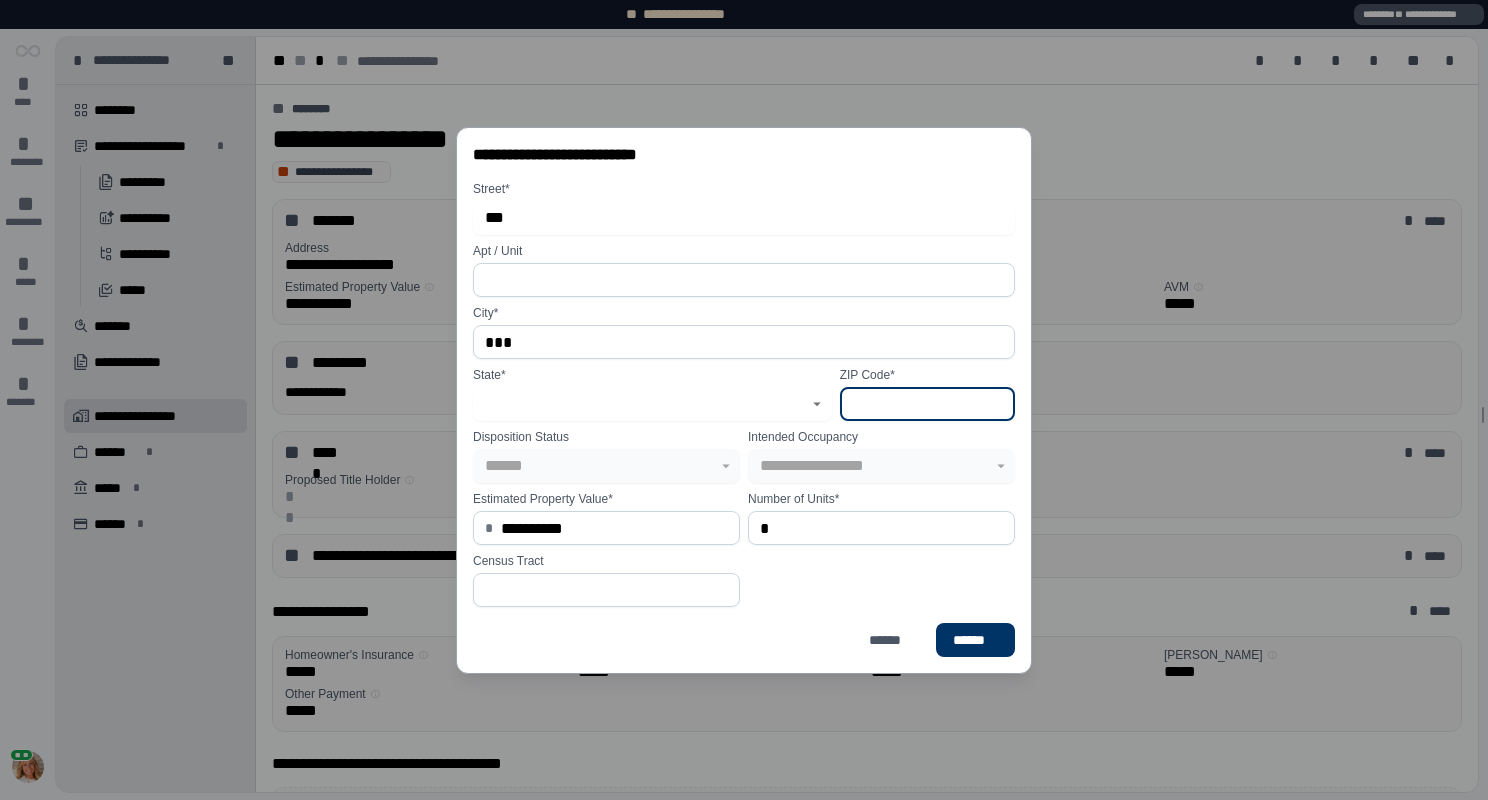 type 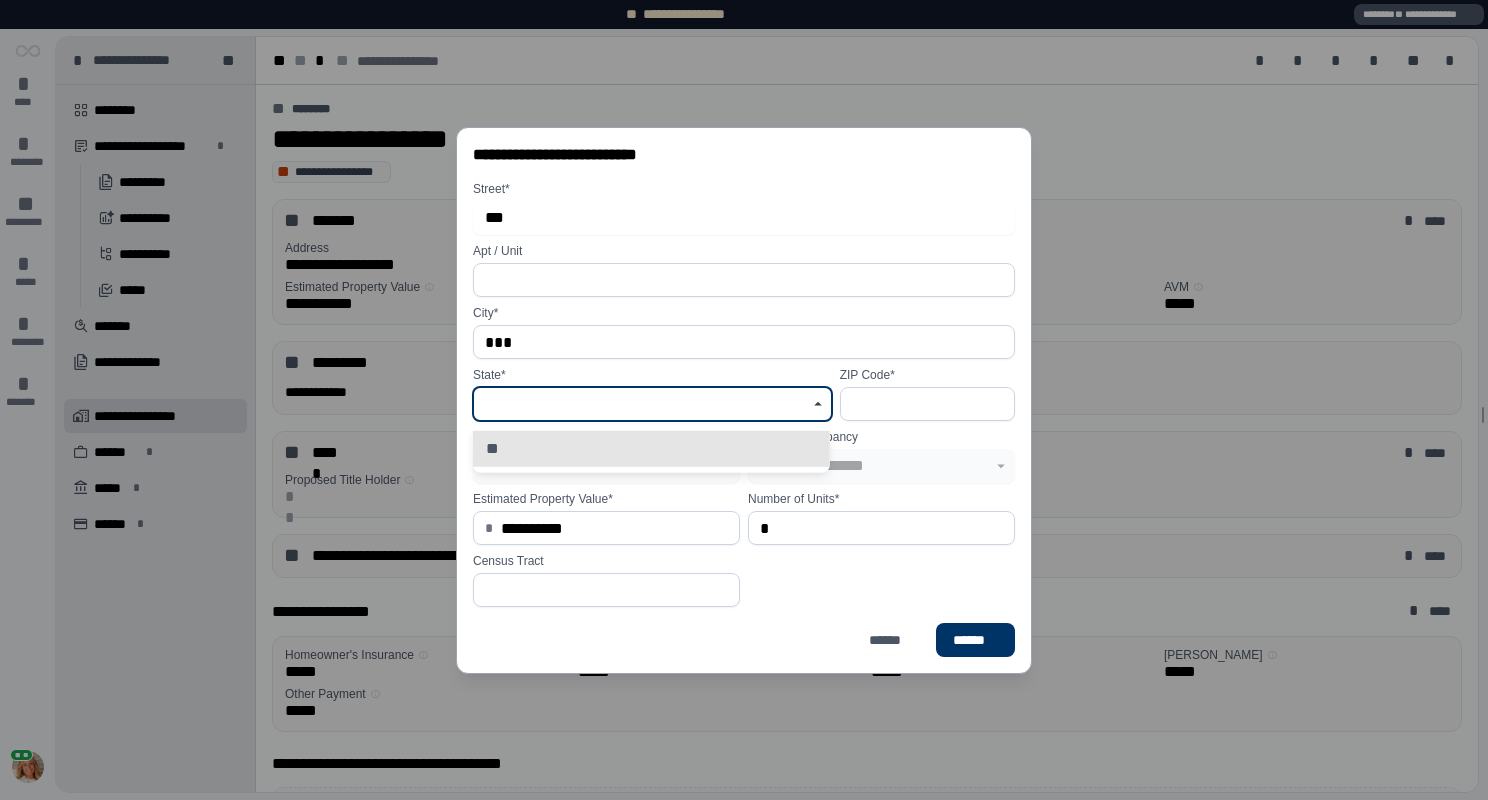 click at bounding box center (641, 404) 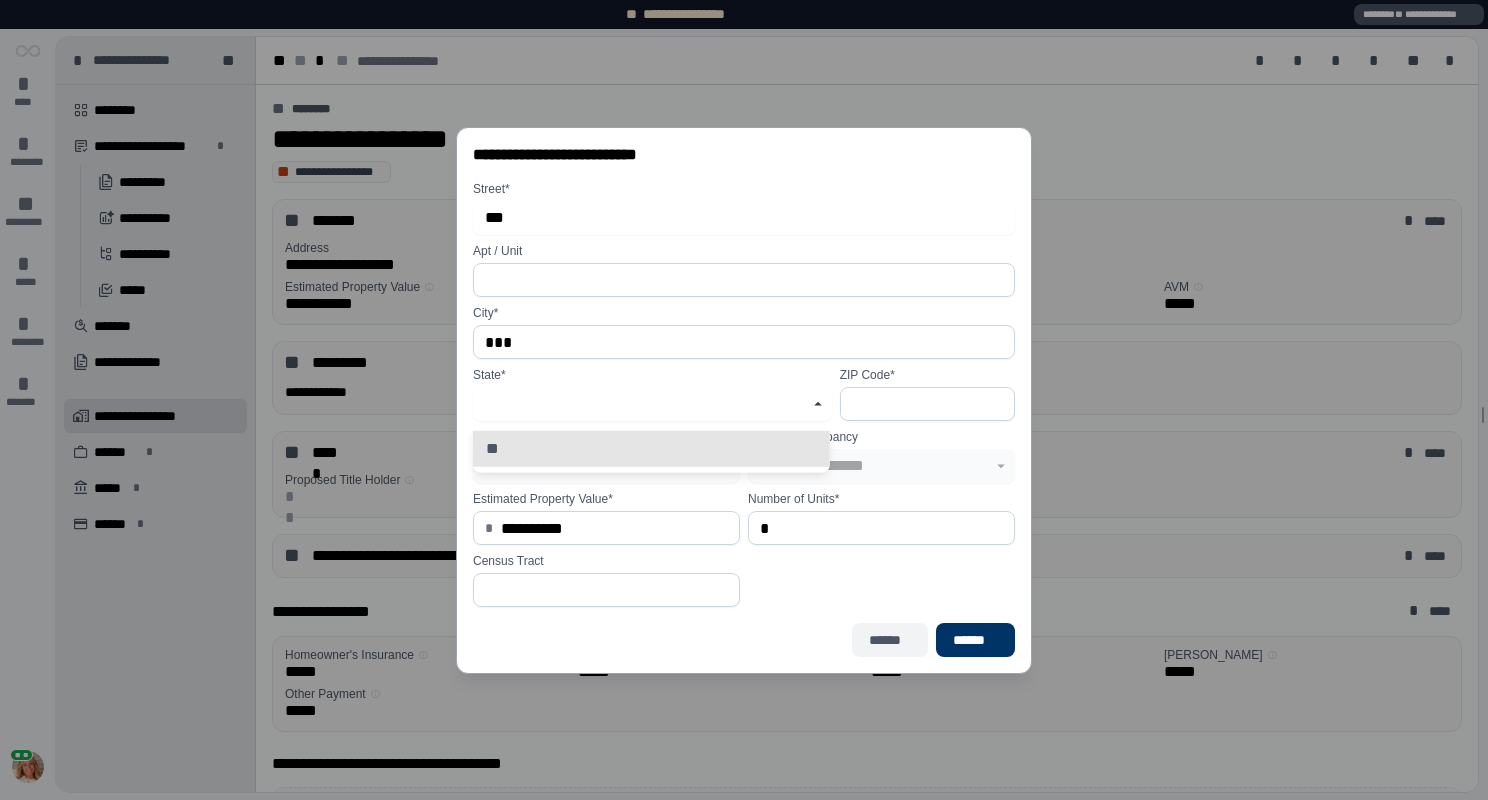 click on "******" at bounding box center [890, 639] 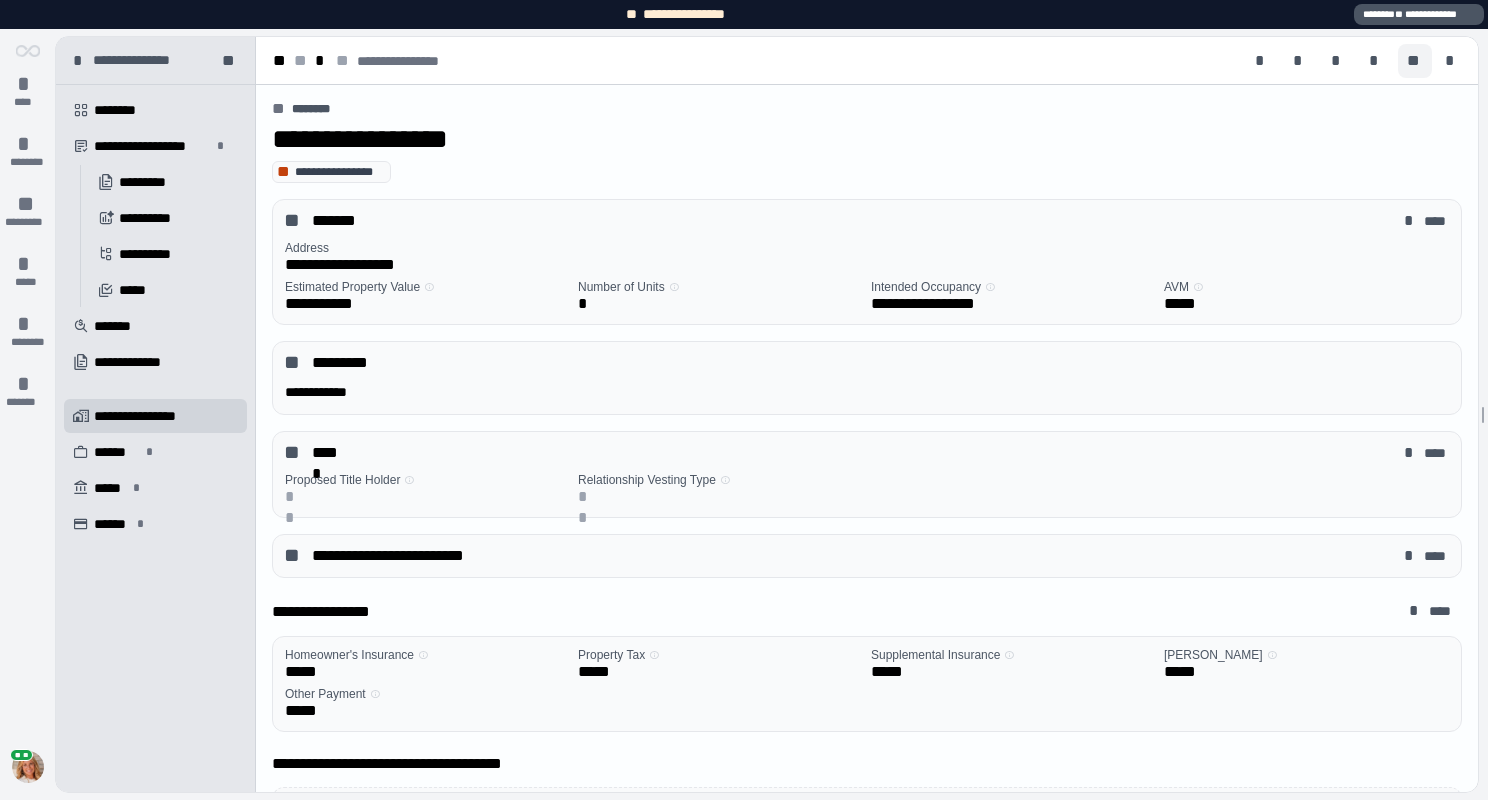 click on "**" at bounding box center [1415, 61] 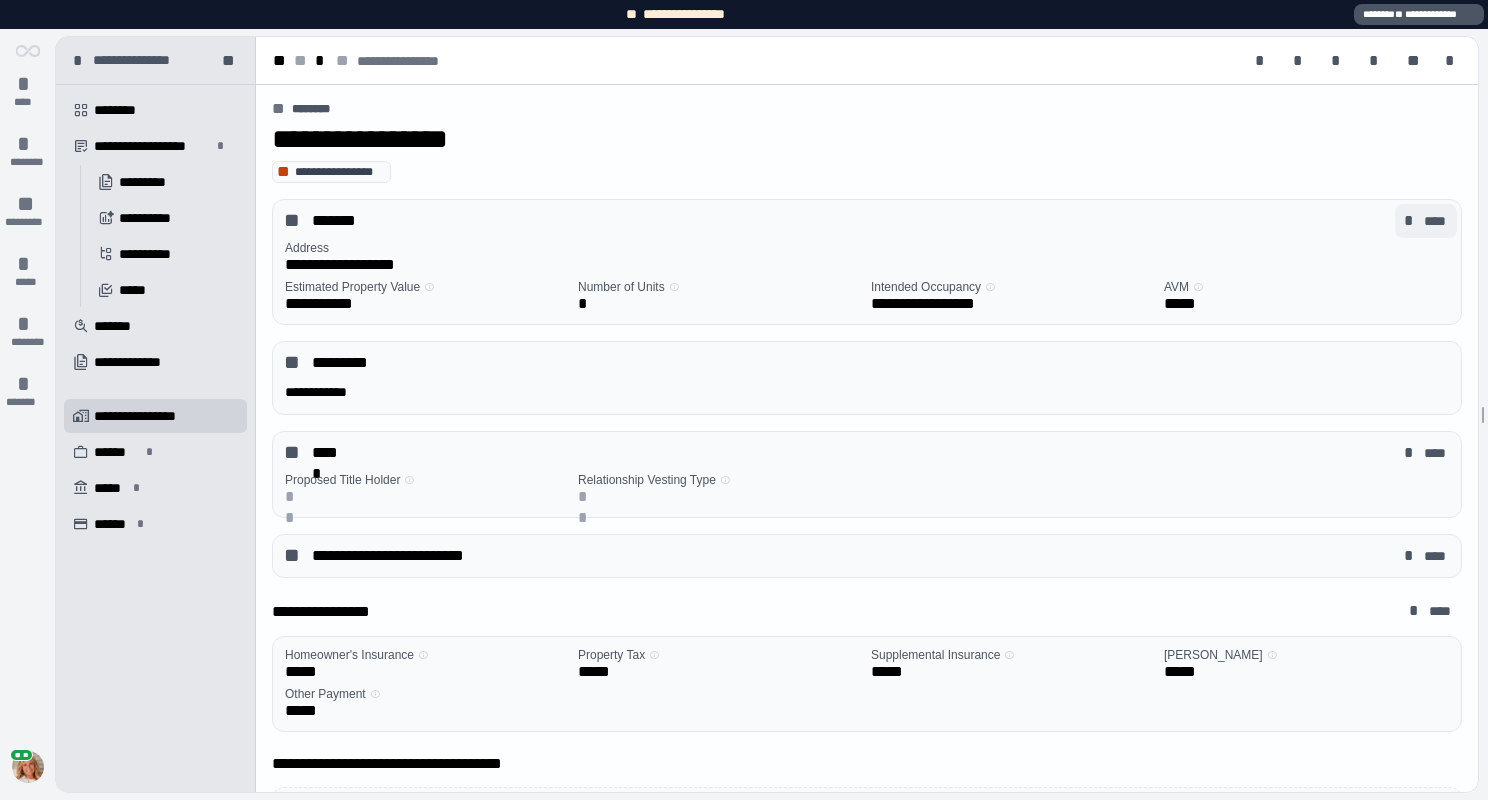 click on "****" at bounding box center [1436, 221] 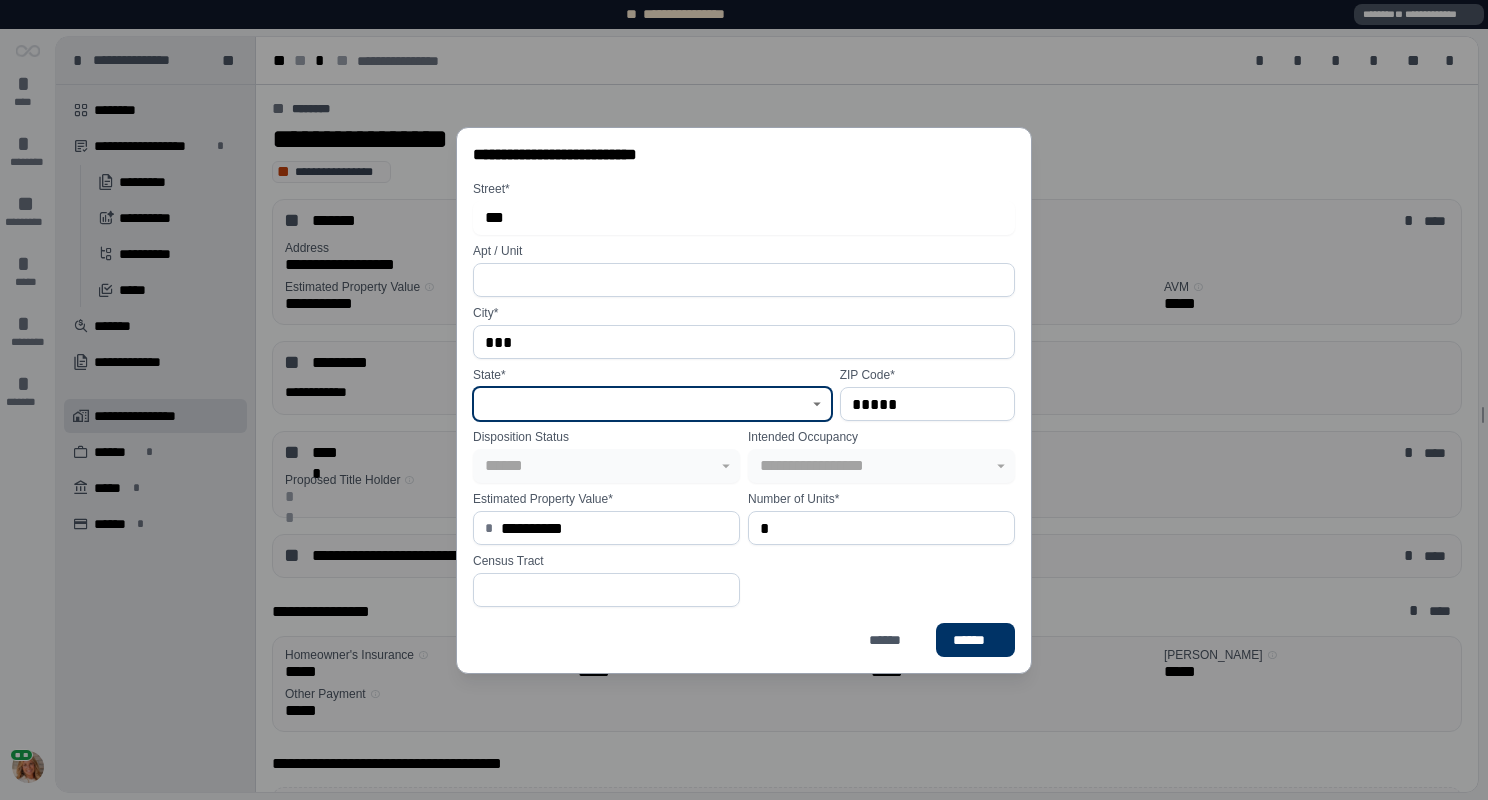 click at bounding box center (641, 404) 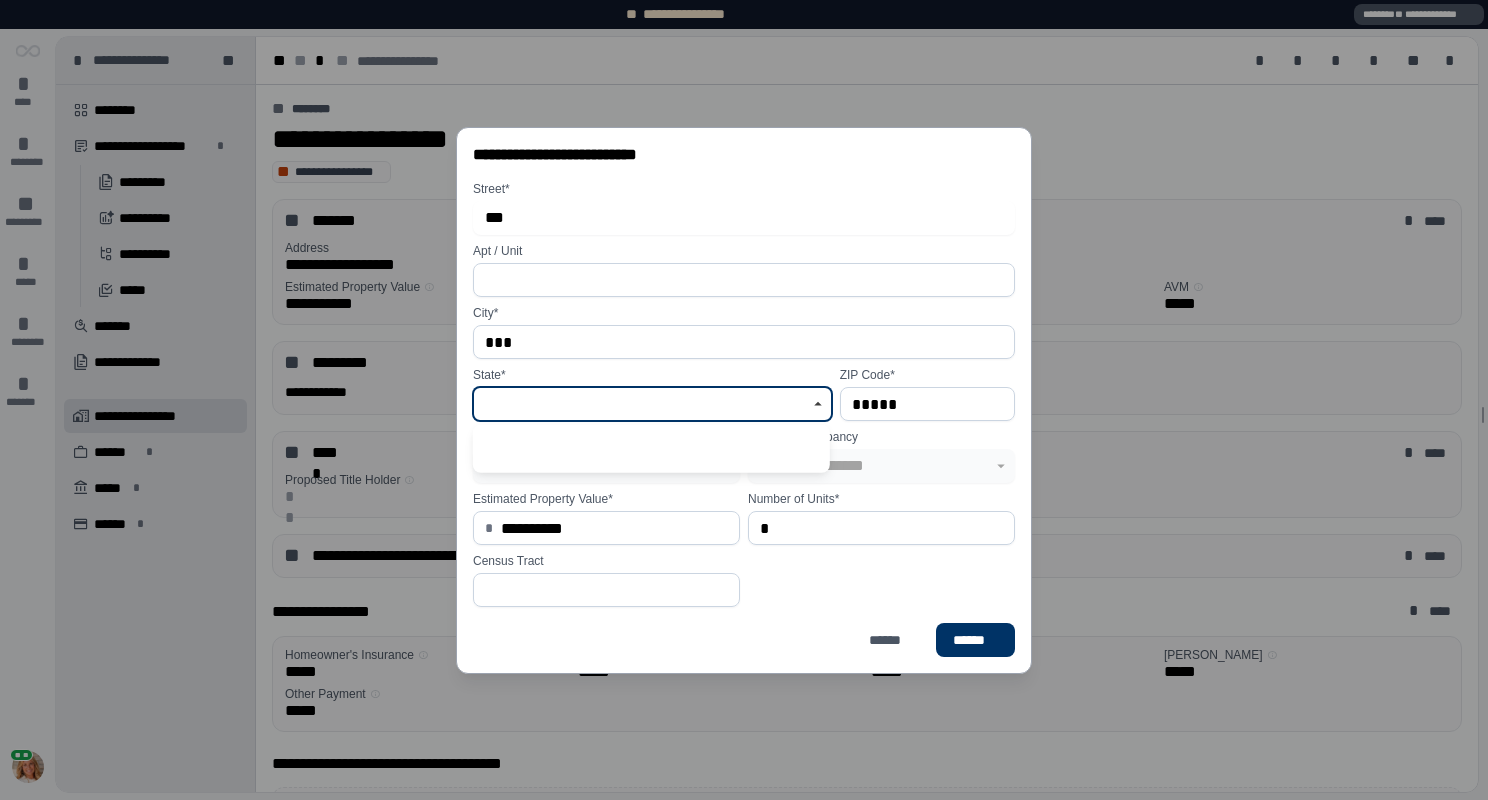 click at bounding box center [641, 404] 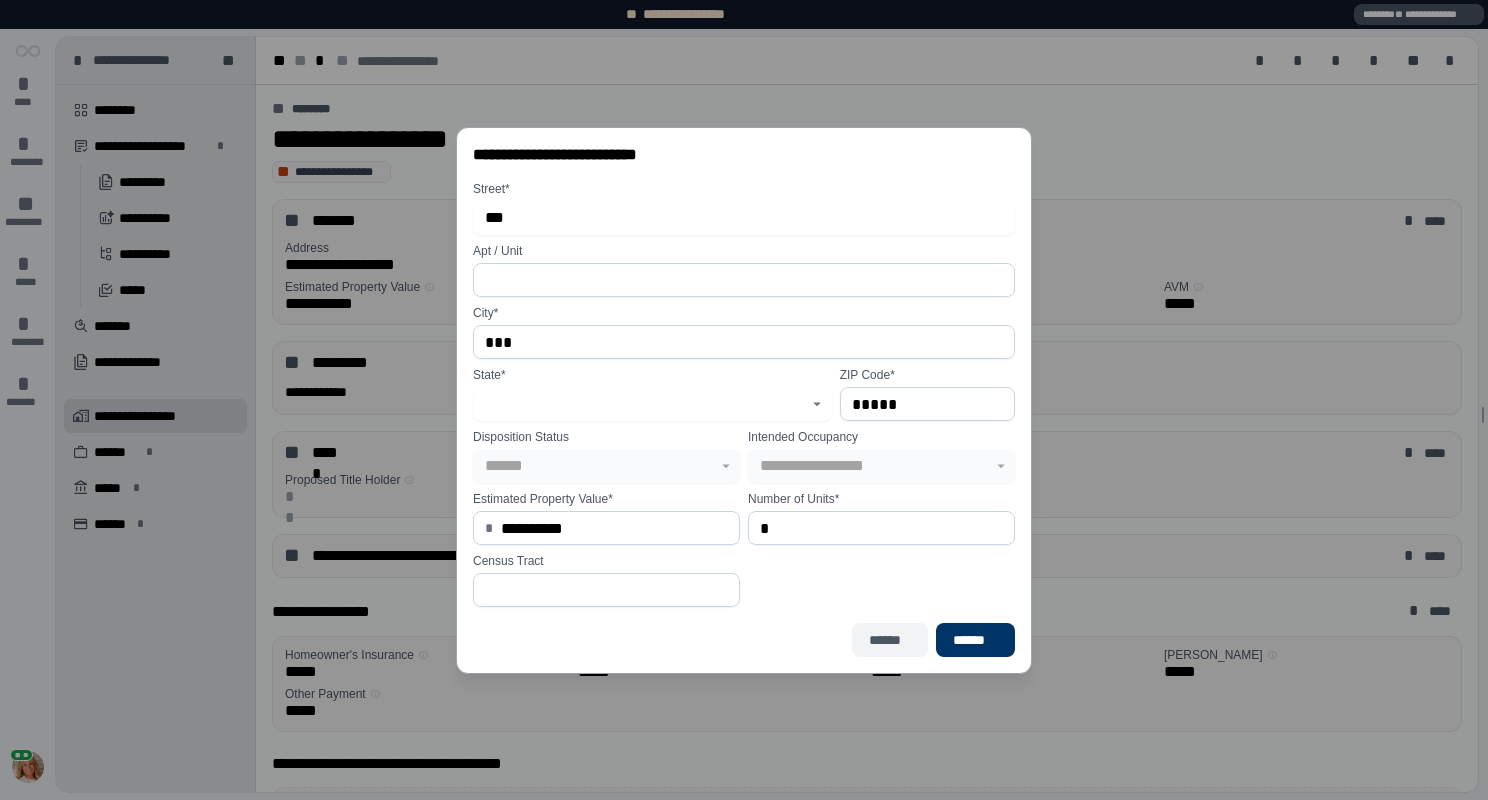 click on "******" at bounding box center [890, 639] 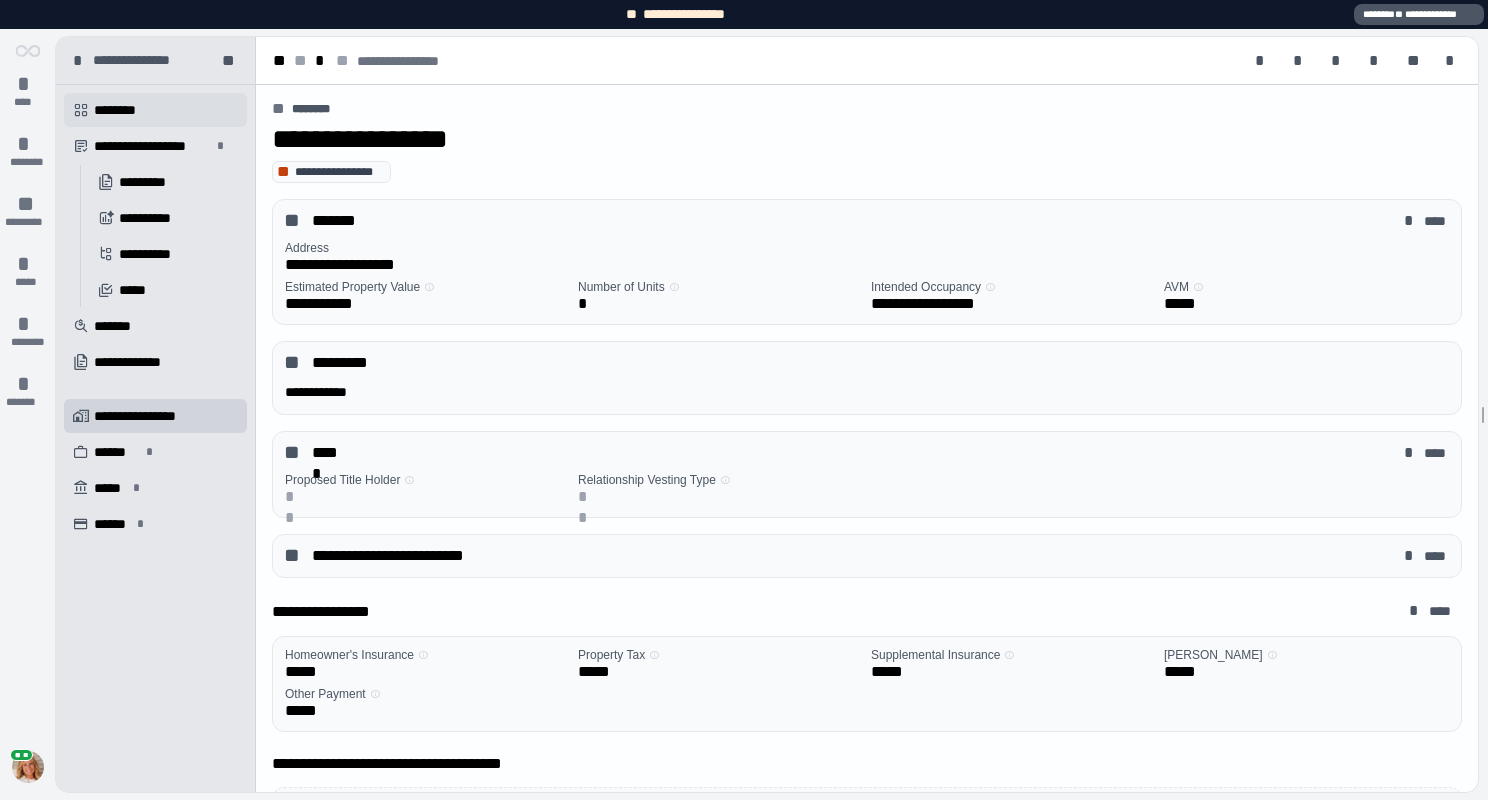 click on "********" at bounding box center (122, 110) 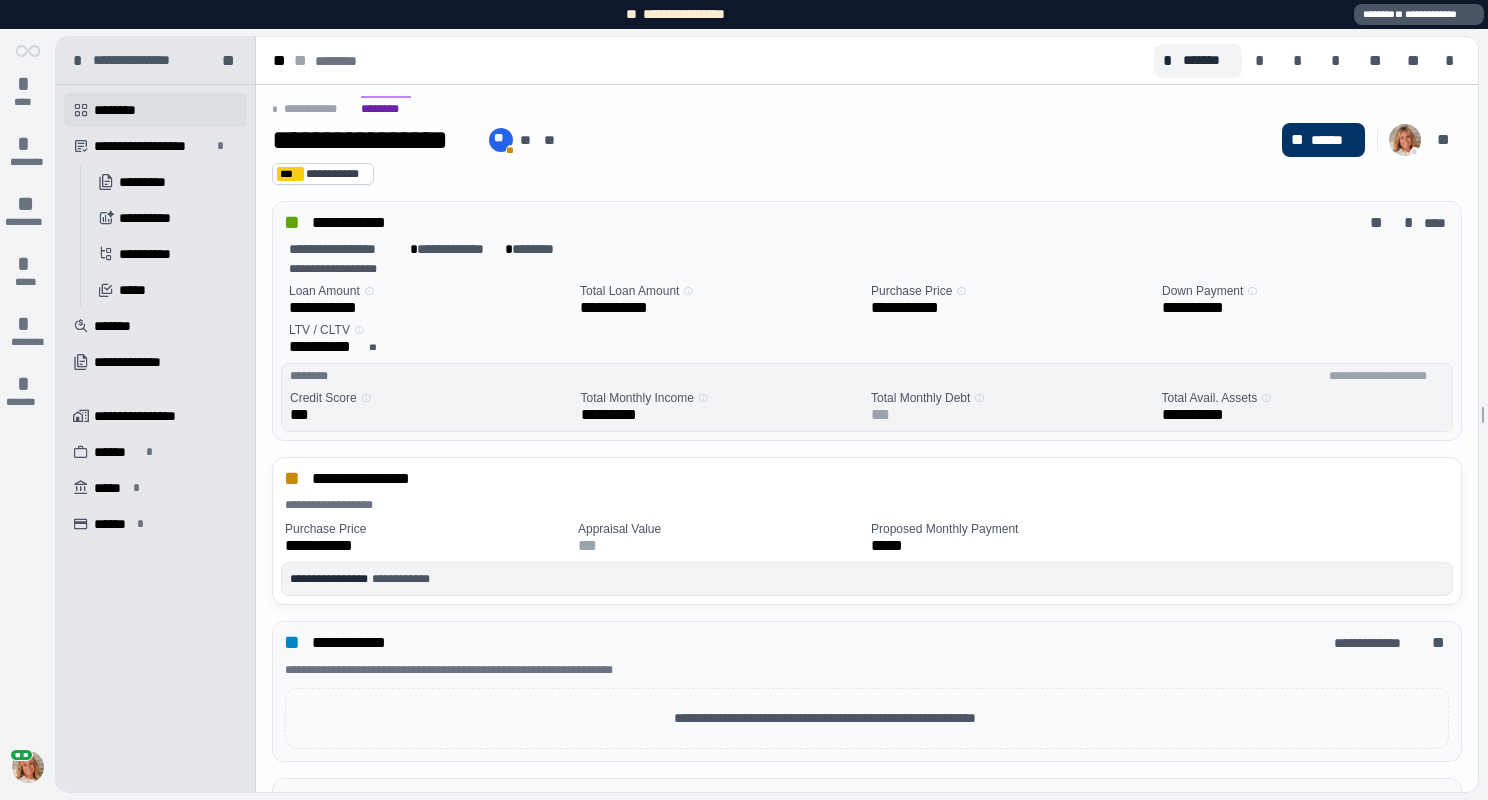 click on "********" at bounding box center [122, 110] 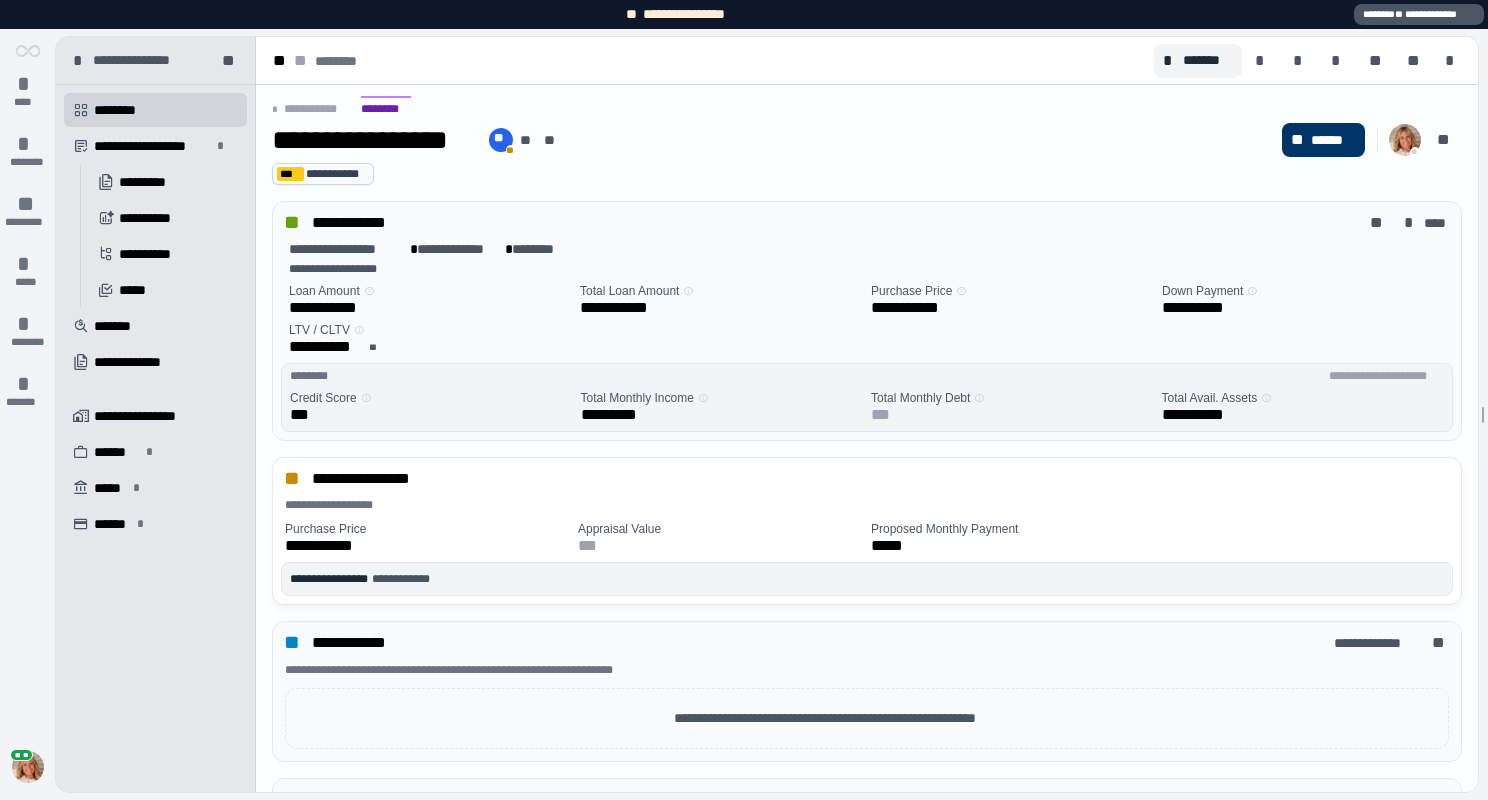 click on "**********" at bounding box center [323, 174] 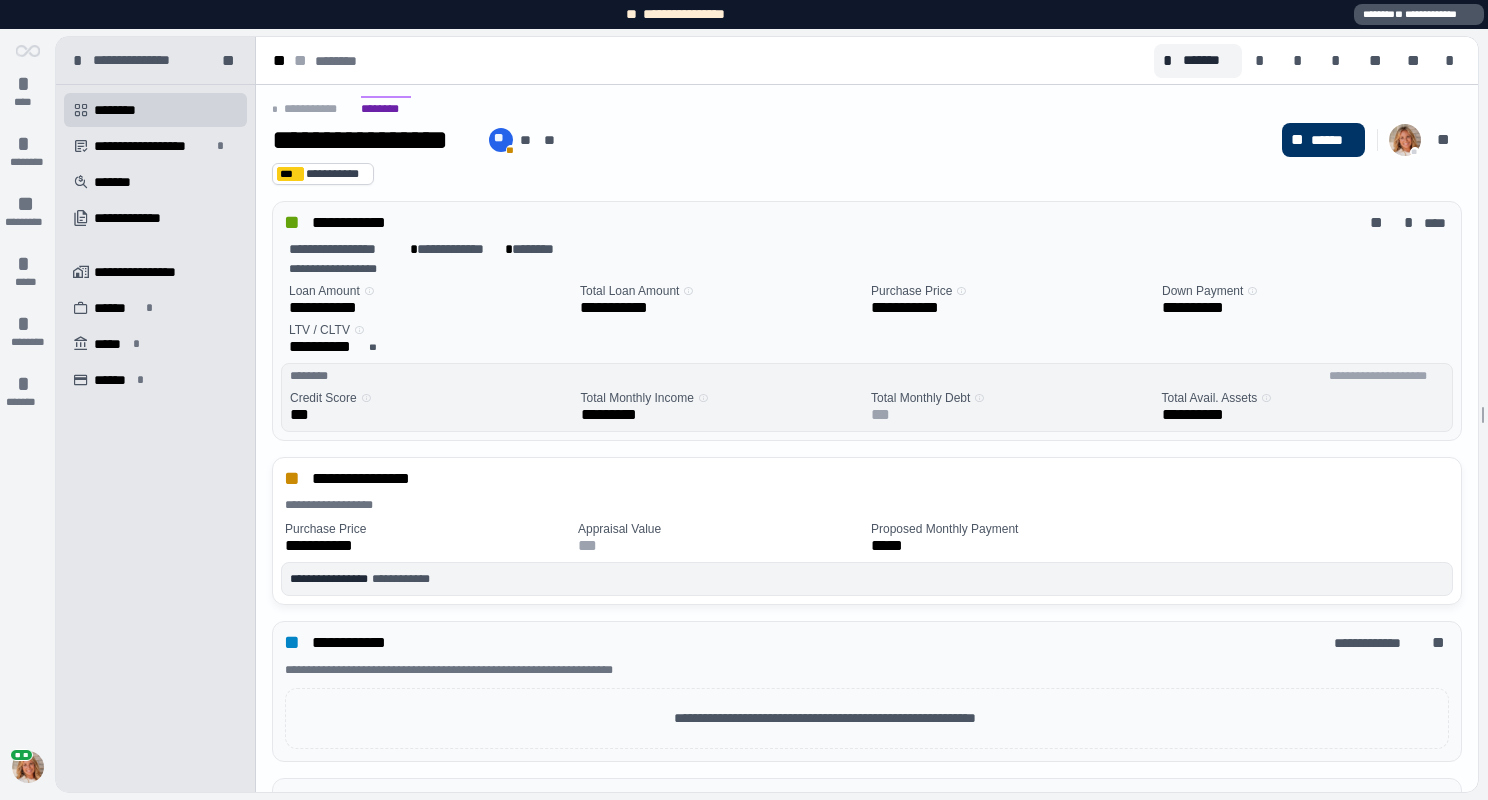 scroll, scrollTop: 0, scrollLeft: 0, axis: both 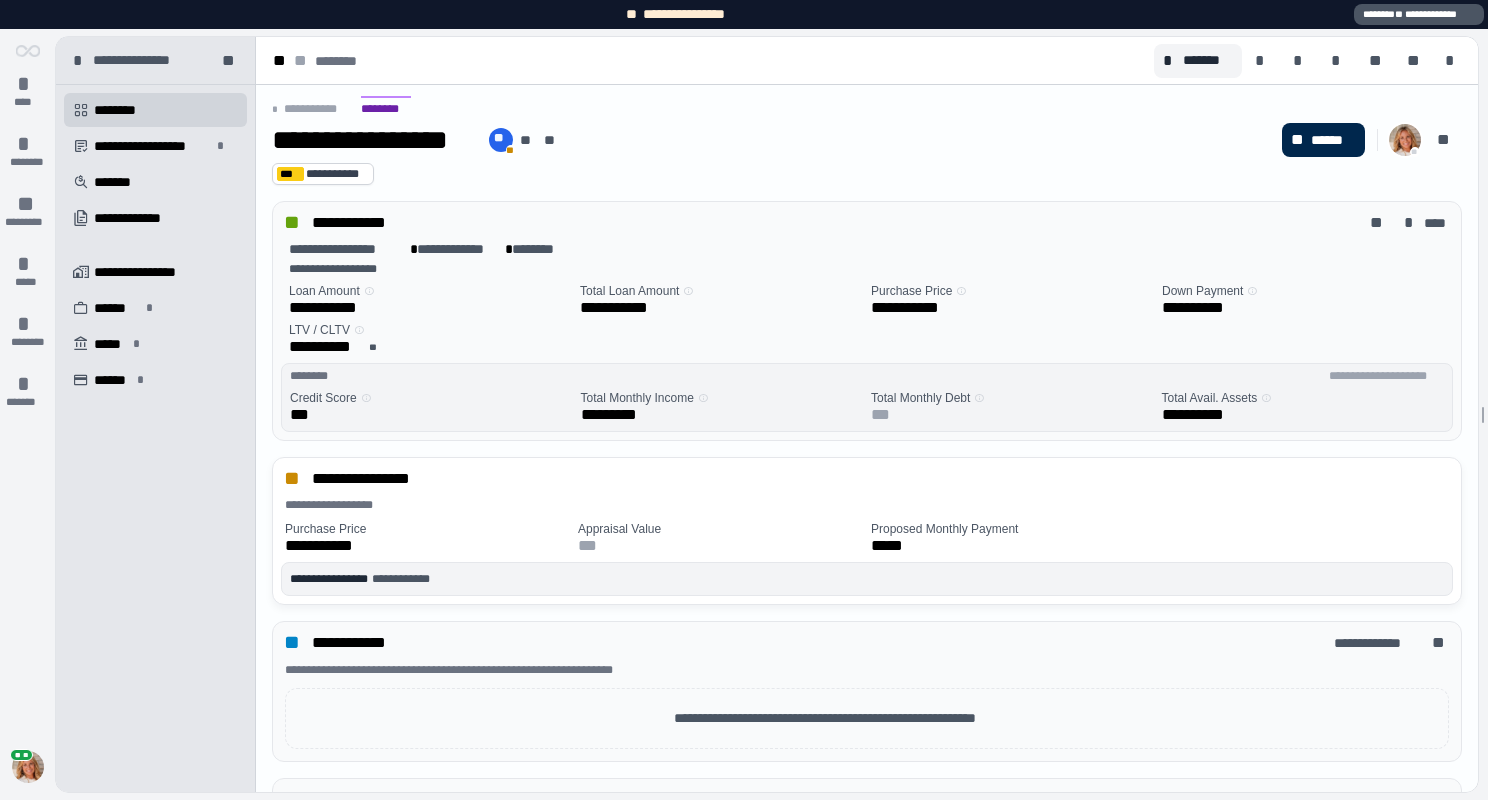 click on "**" at bounding box center (1299, 140) 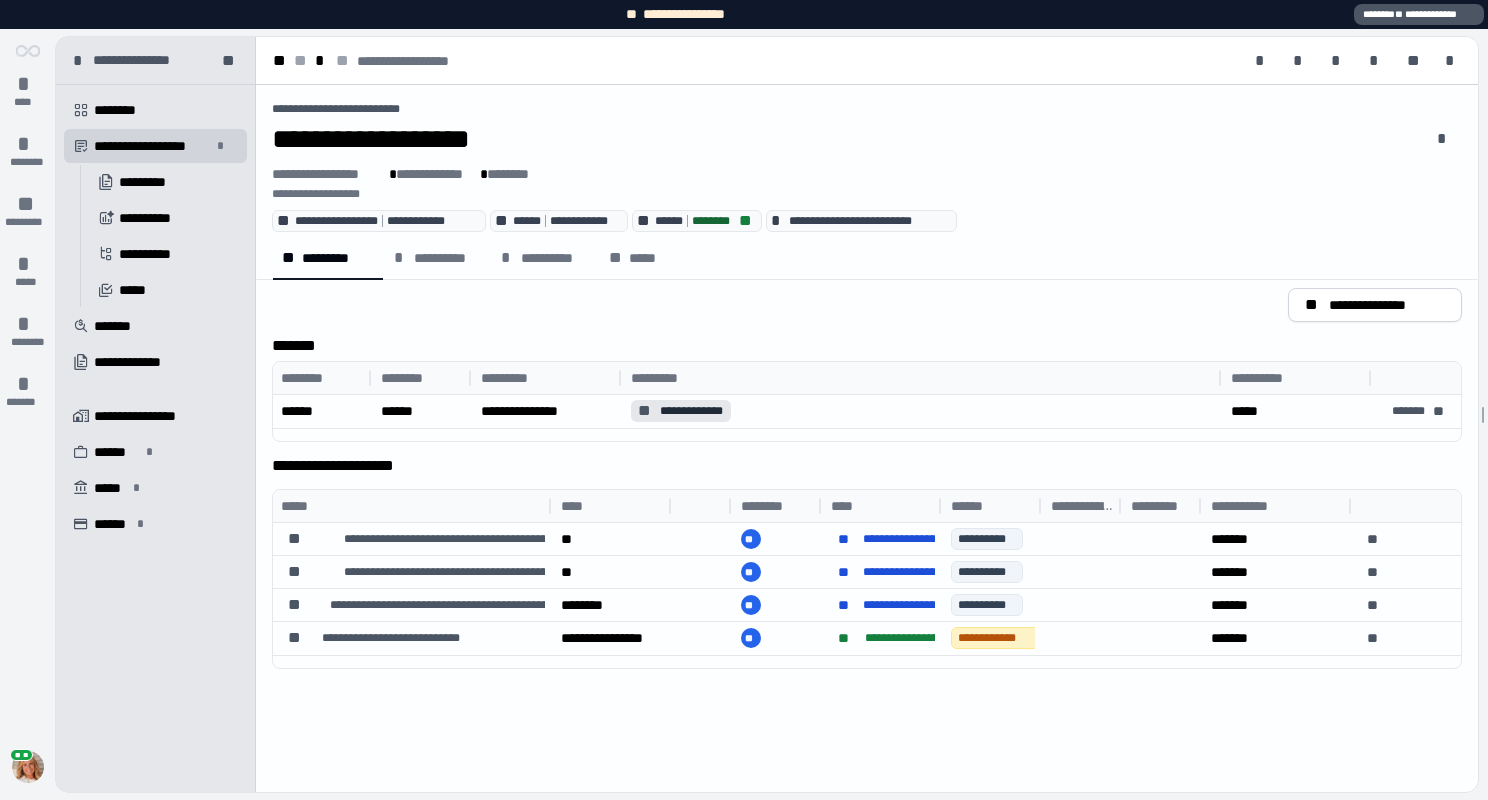 click on "**********" at bounding box center [134, 61] 